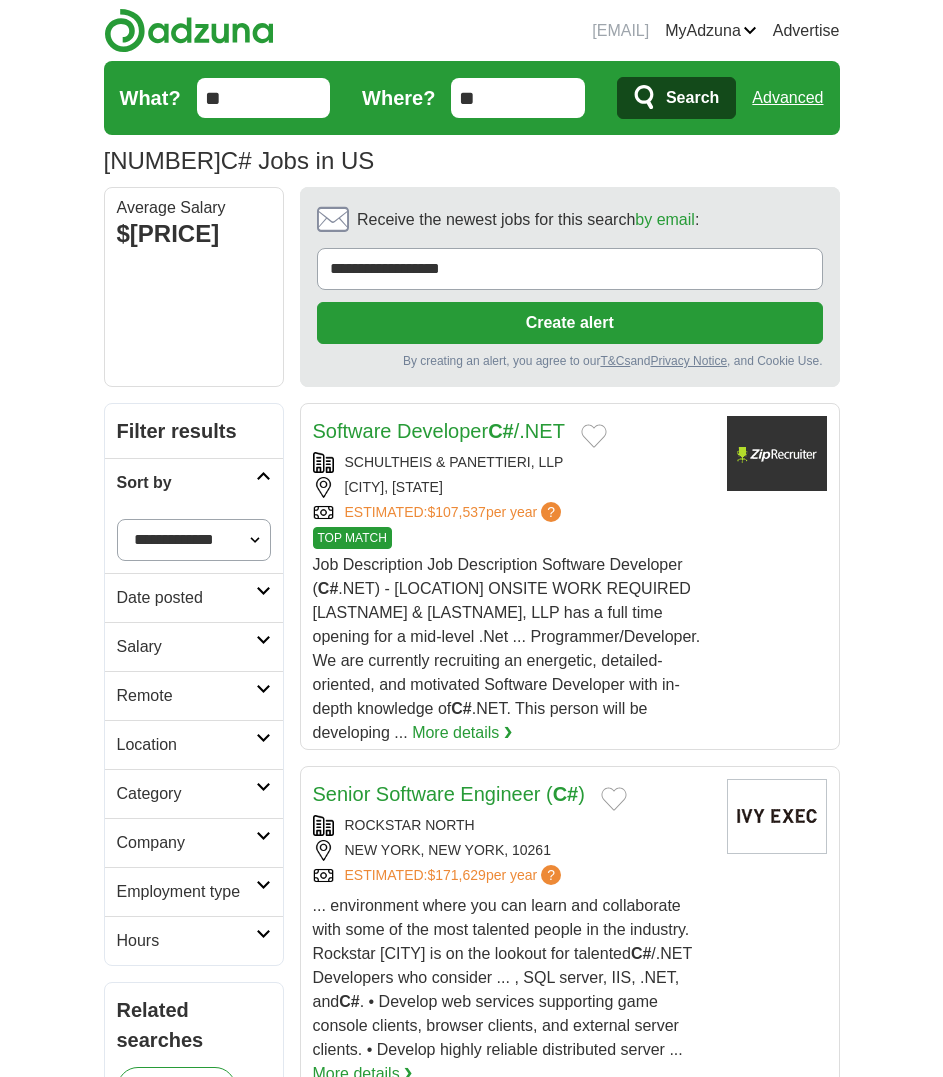 scroll, scrollTop: 0, scrollLeft: 0, axis: both 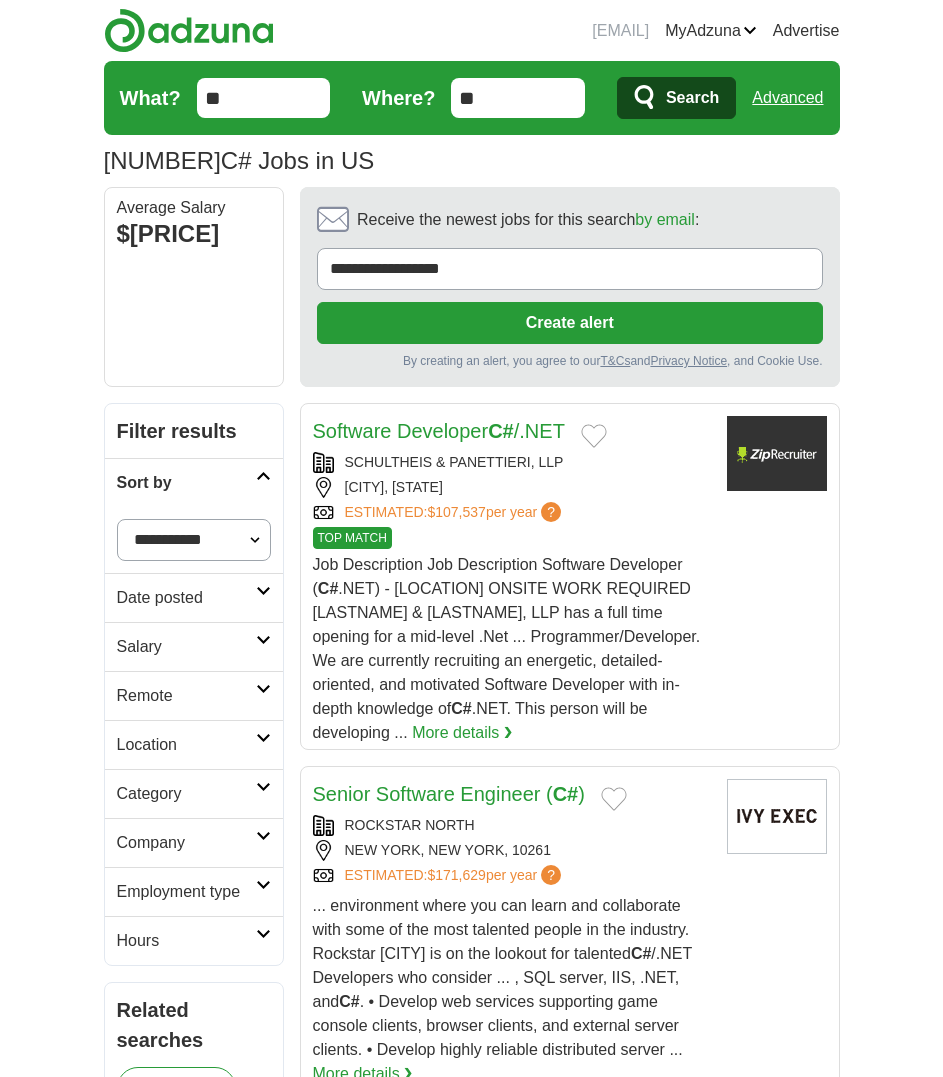 click on "**********" at bounding box center (194, 540) 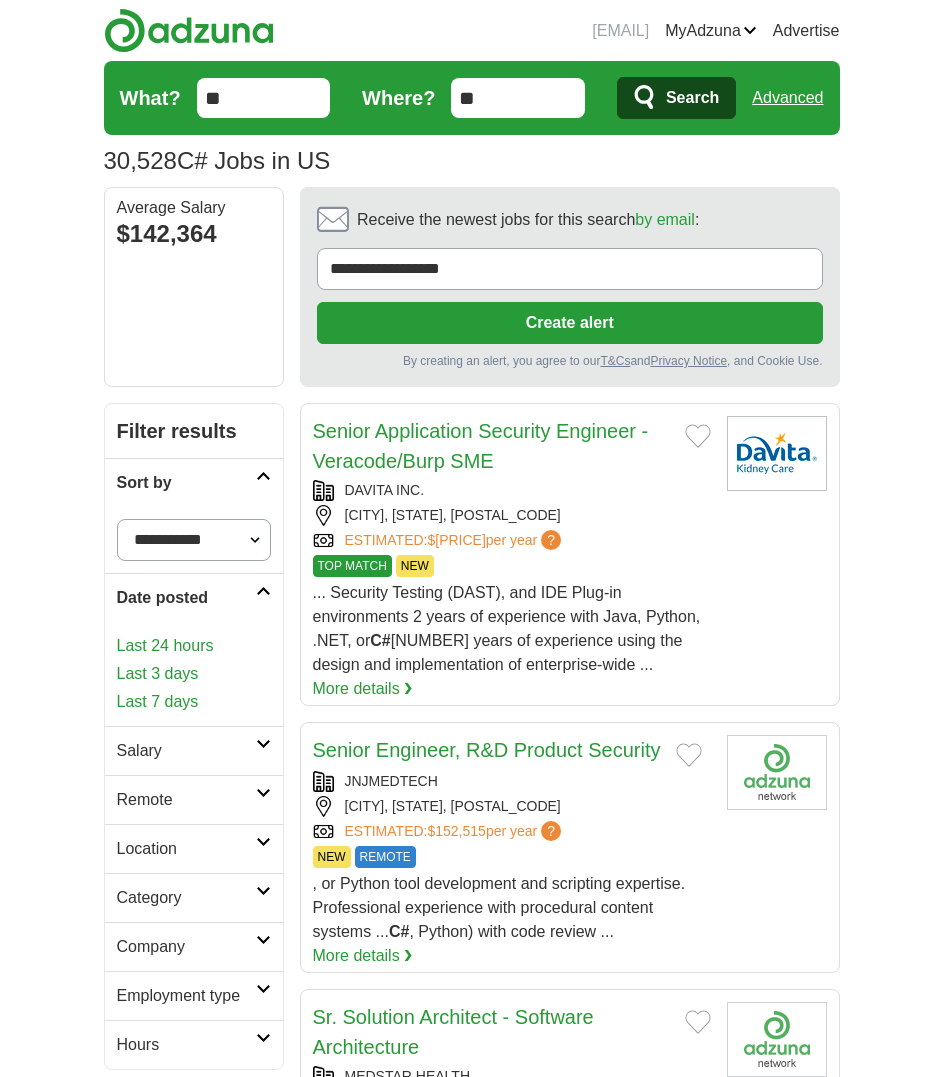scroll, scrollTop: 0, scrollLeft: 0, axis: both 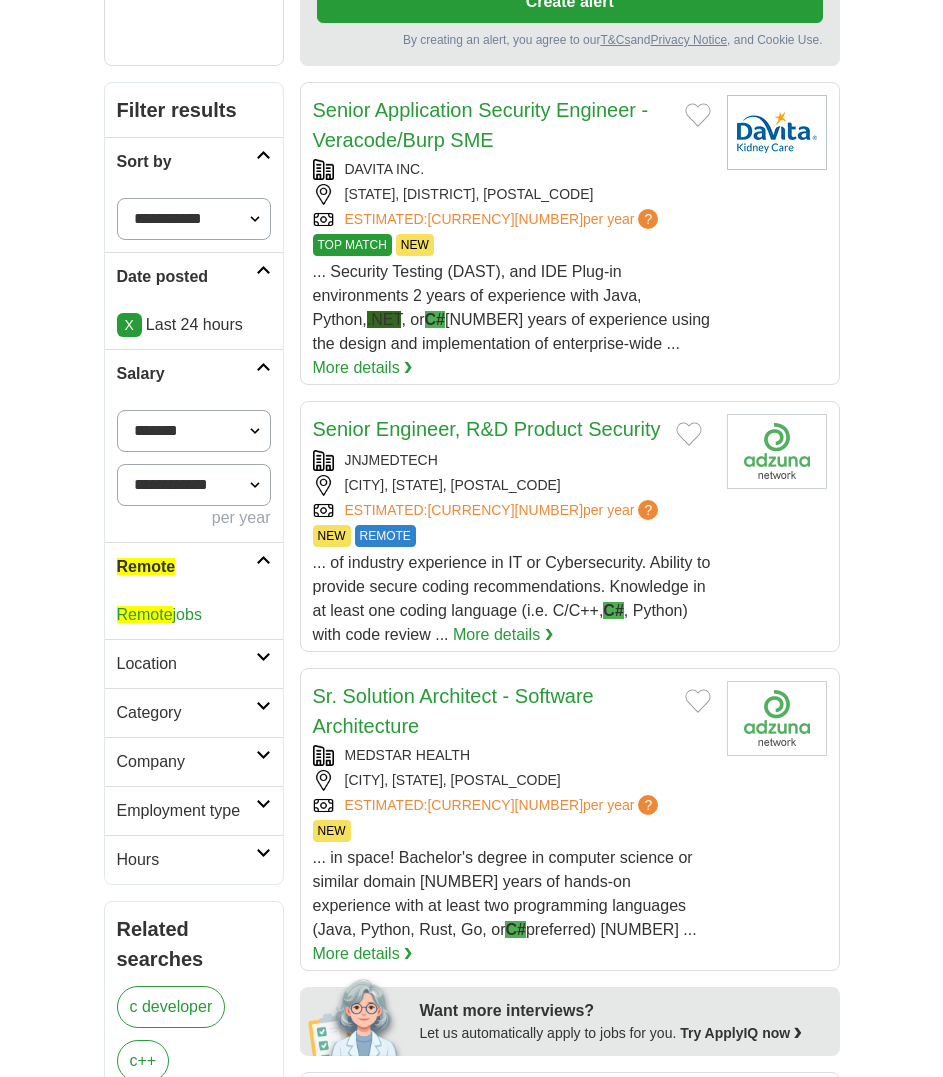 click on "Remote" at bounding box center [145, 614] 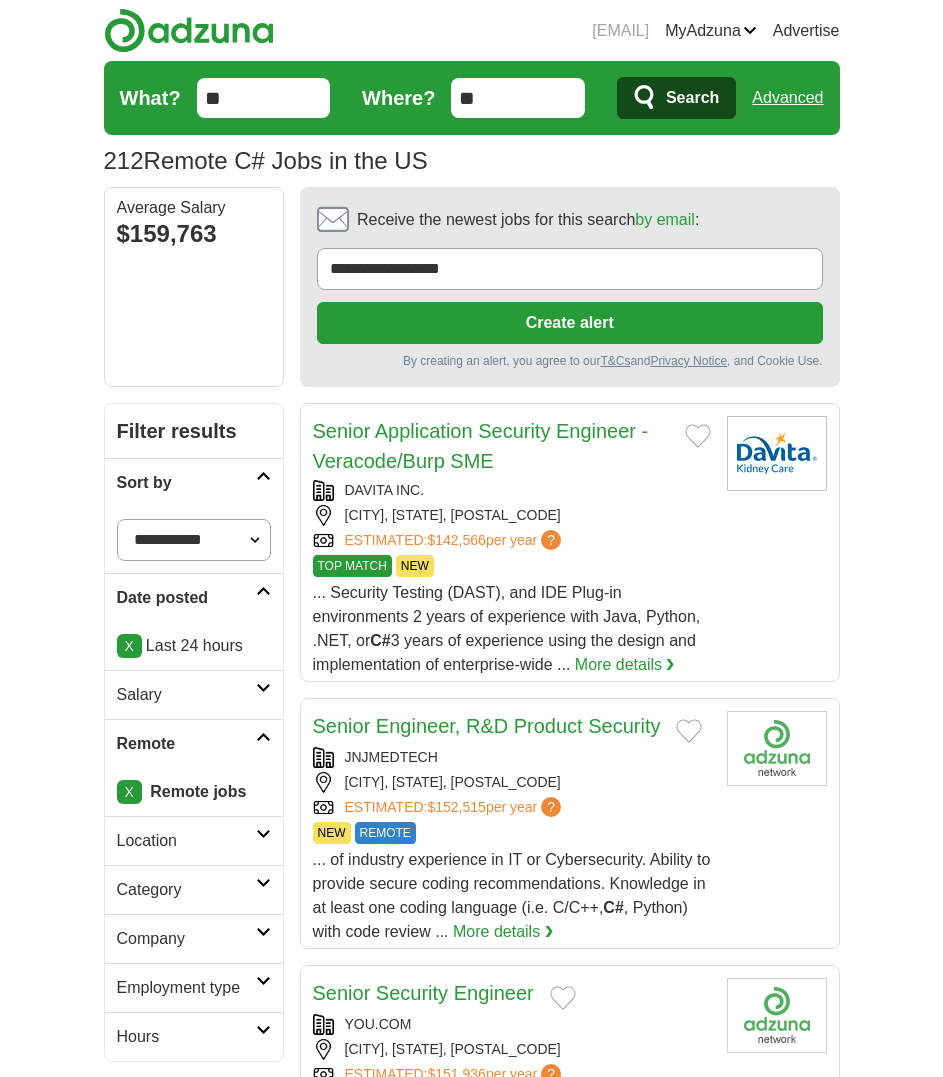 scroll, scrollTop: 0, scrollLeft: 0, axis: both 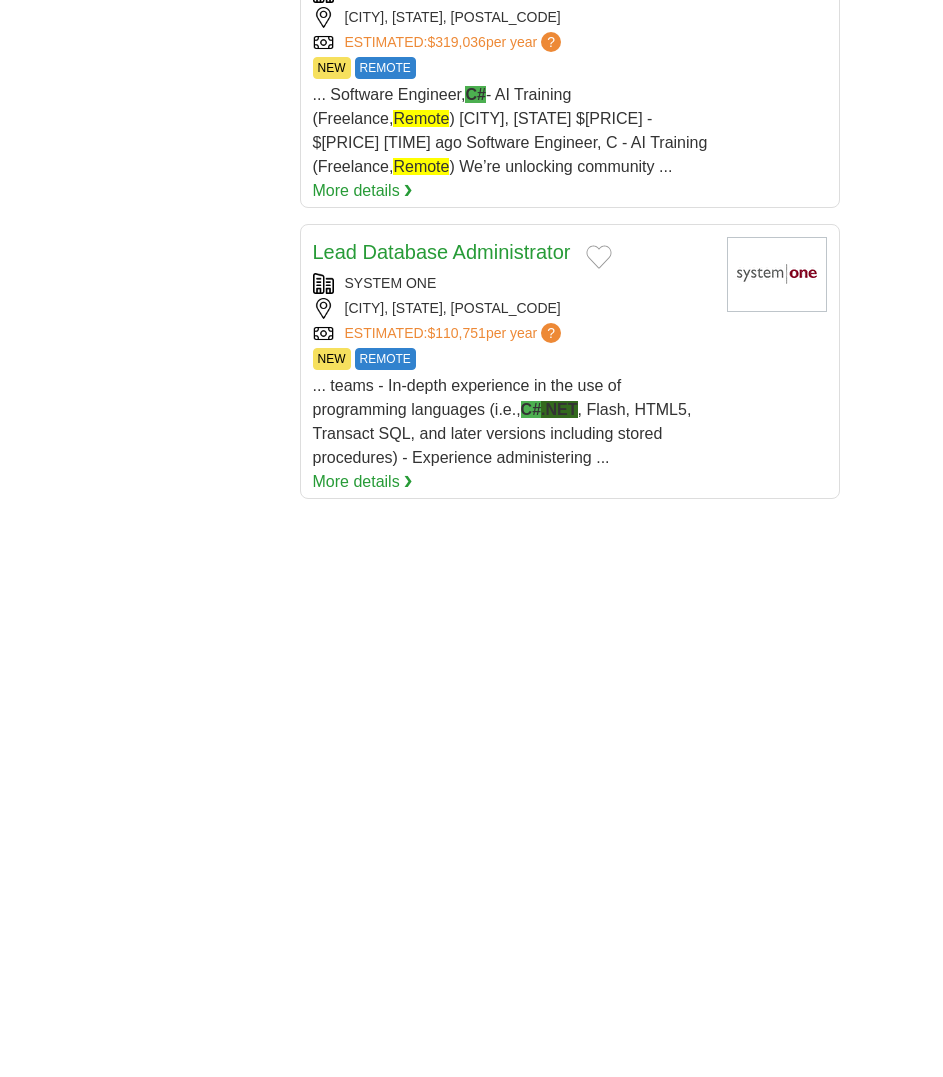 click on "ESTIMATED:
$110,751
per year
?
NEW REMOTE" at bounding box center [512, 333] 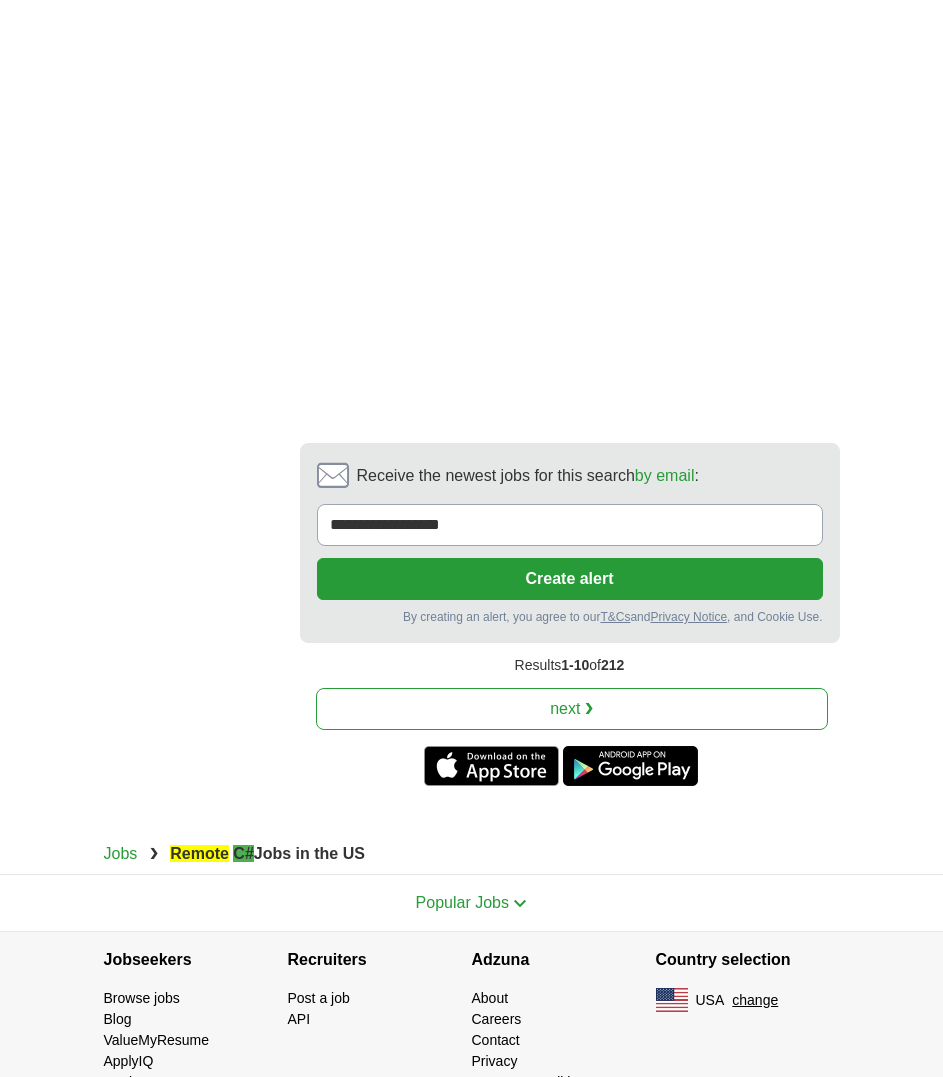 scroll, scrollTop: 4298, scrollLeft: 0, axis: vertical 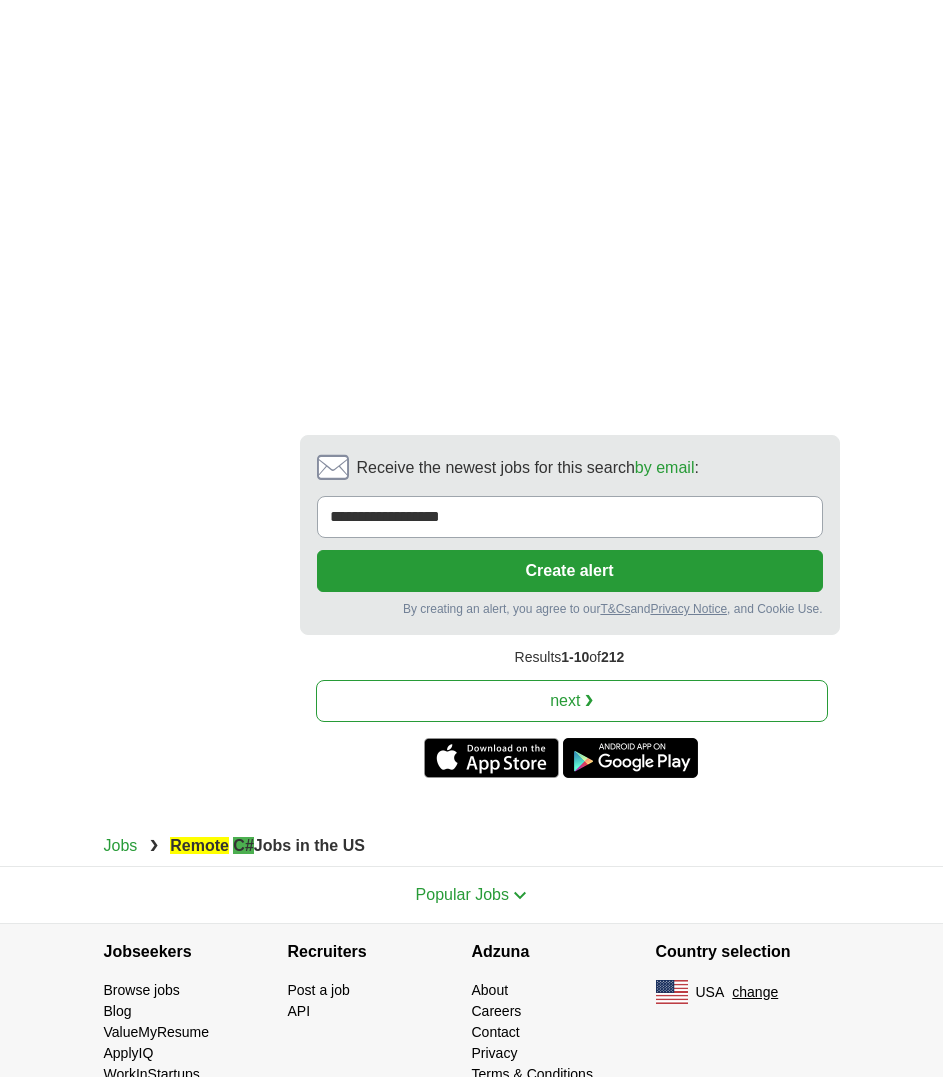click on "next ❯" at bounding box center [572, 701] 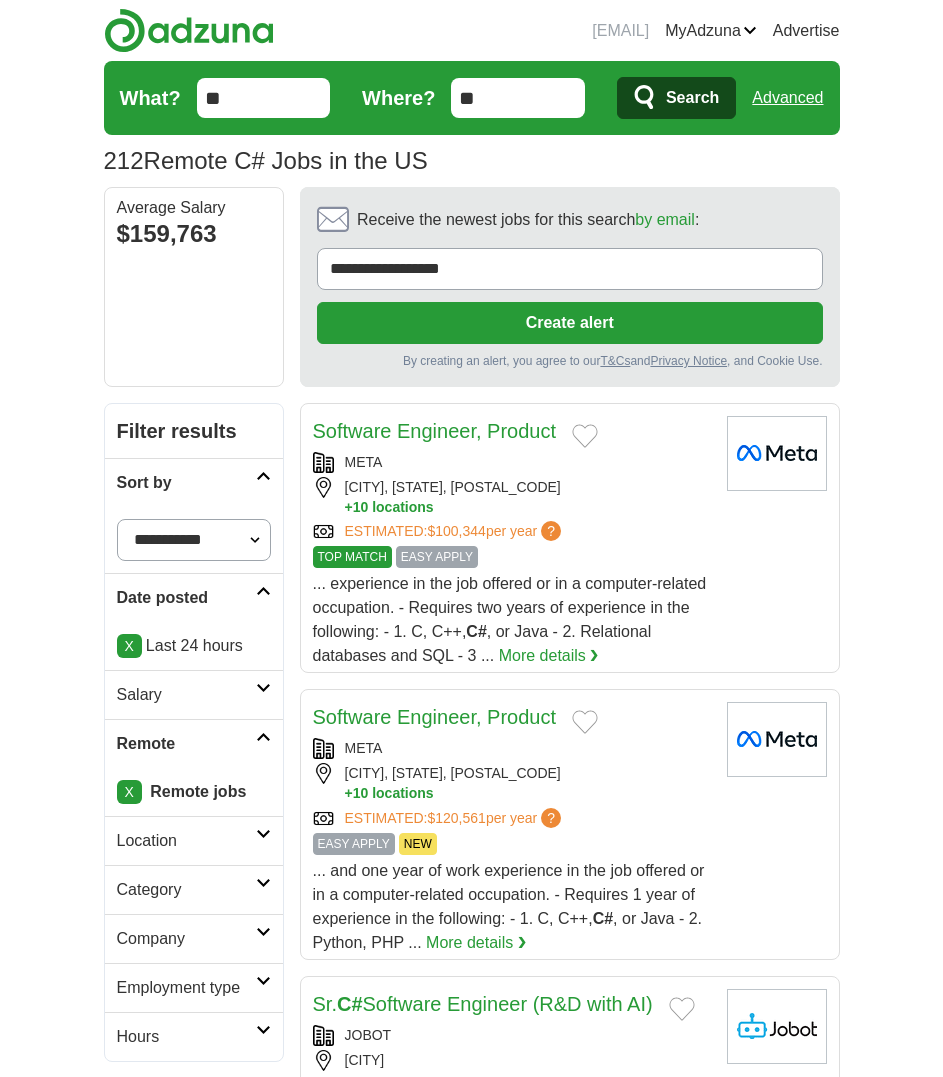 scroll, scrollTop: 0, scrollLeft: 0, axis: both 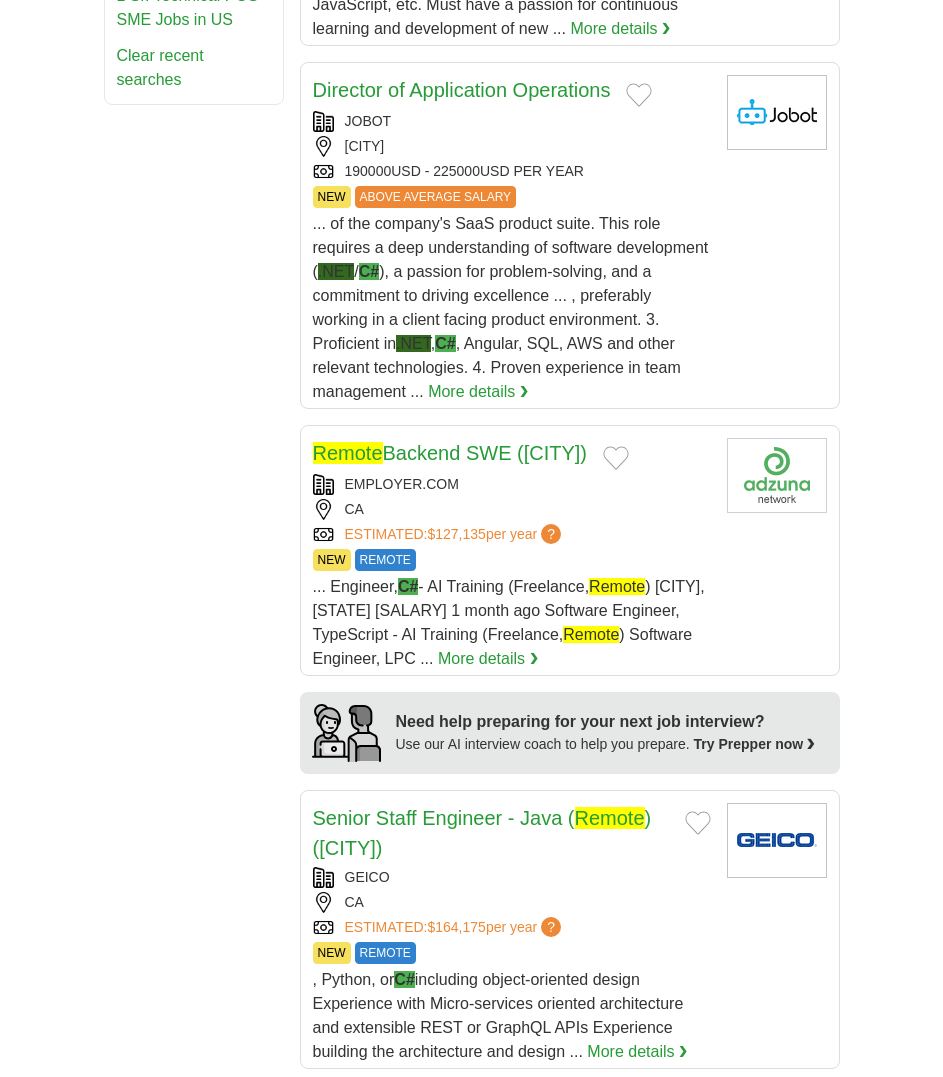 click on "EMPLOYER.COM" at bounding box center (512, 484) 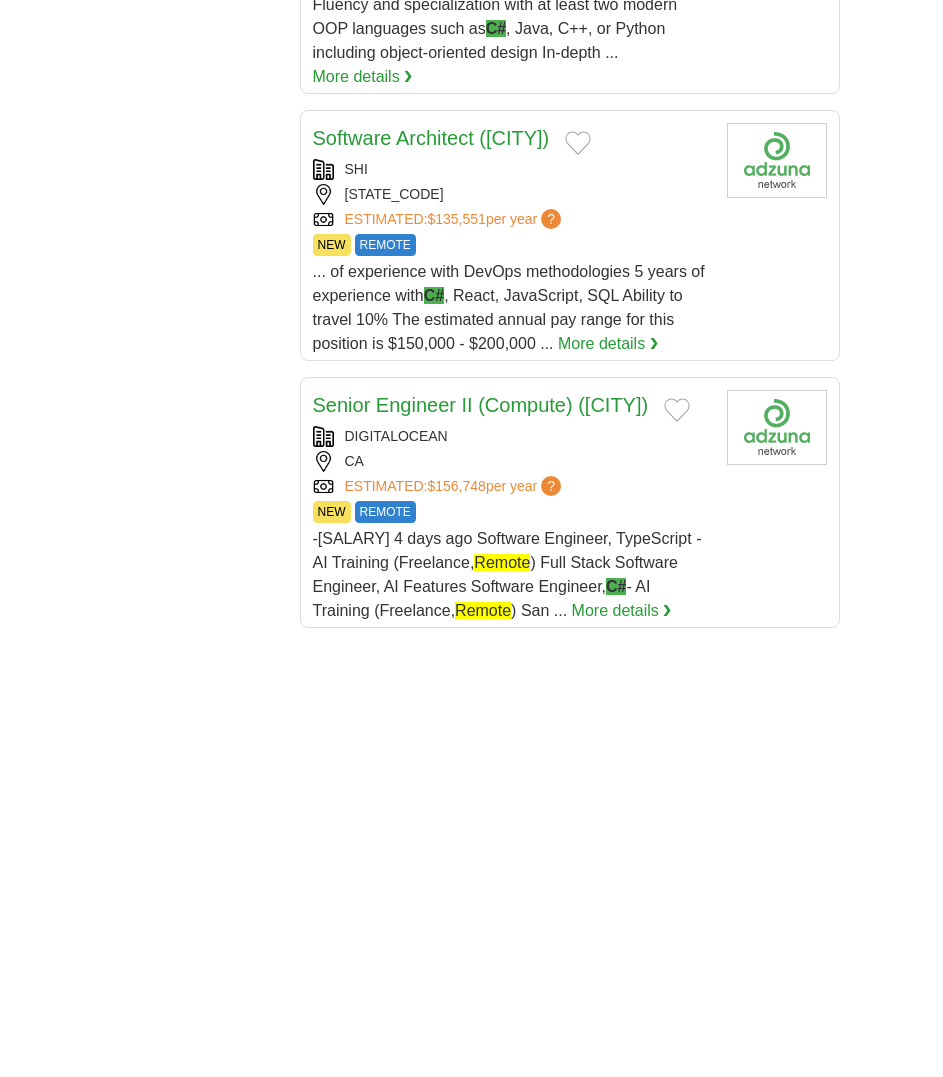 scroll, scrollTop: 2927, scrollLeft: 0, axis: vertical 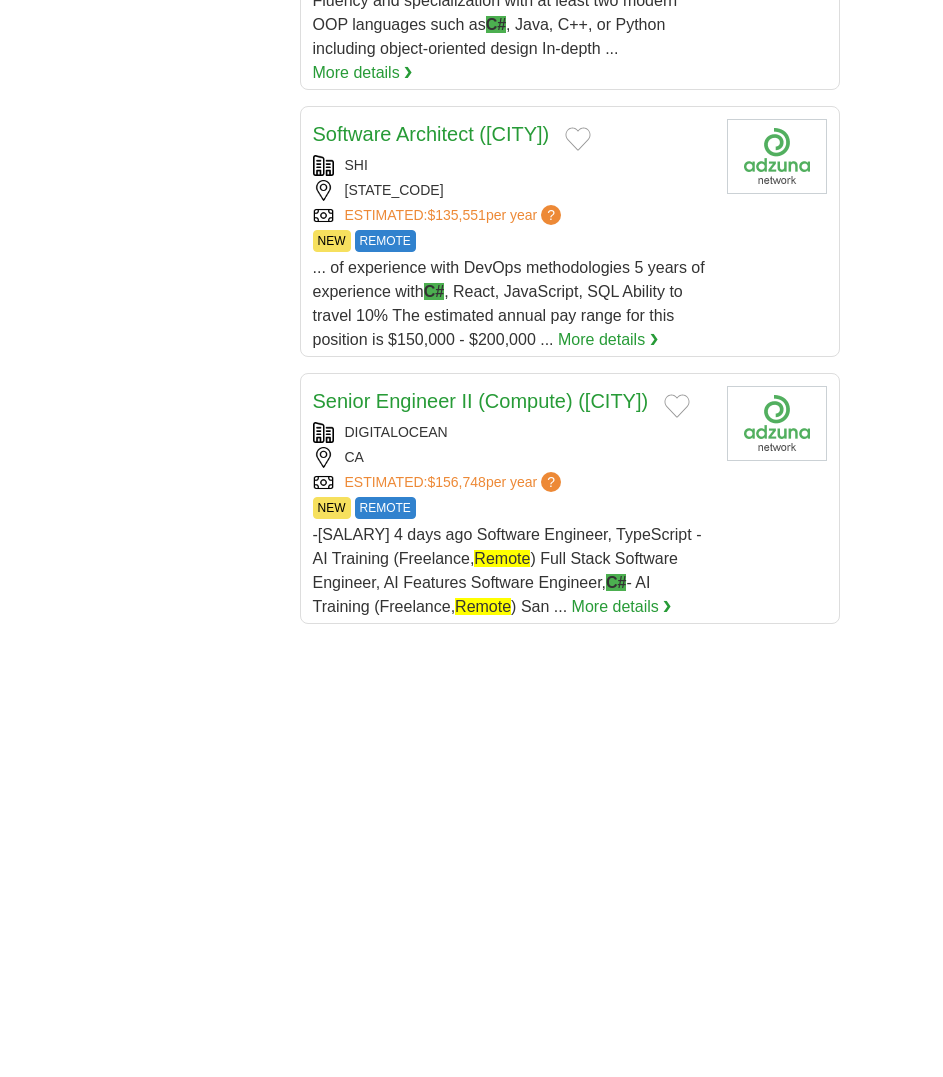 click on "DIGITALOCEAN" at bounding box center [512, 432] 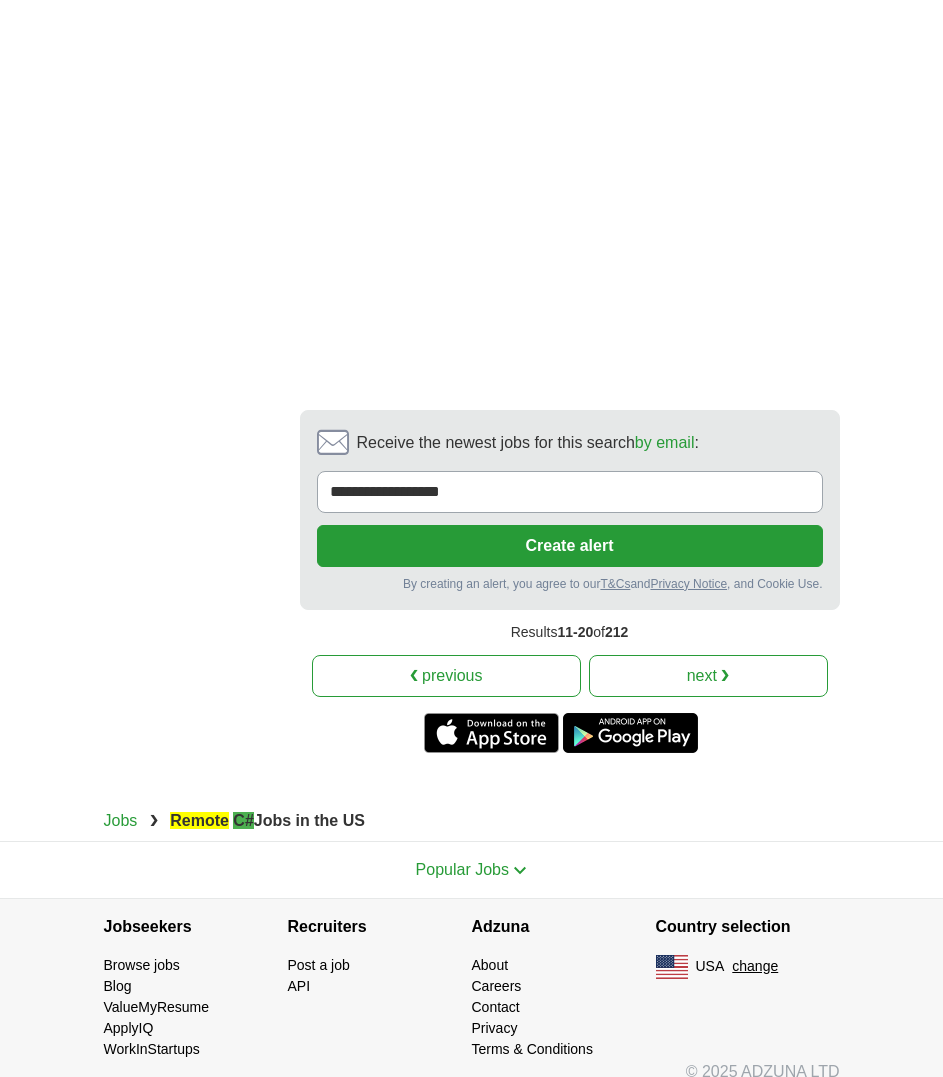 scroll, scrollTop: 4294, scrollLeft: 0, axis: vertical 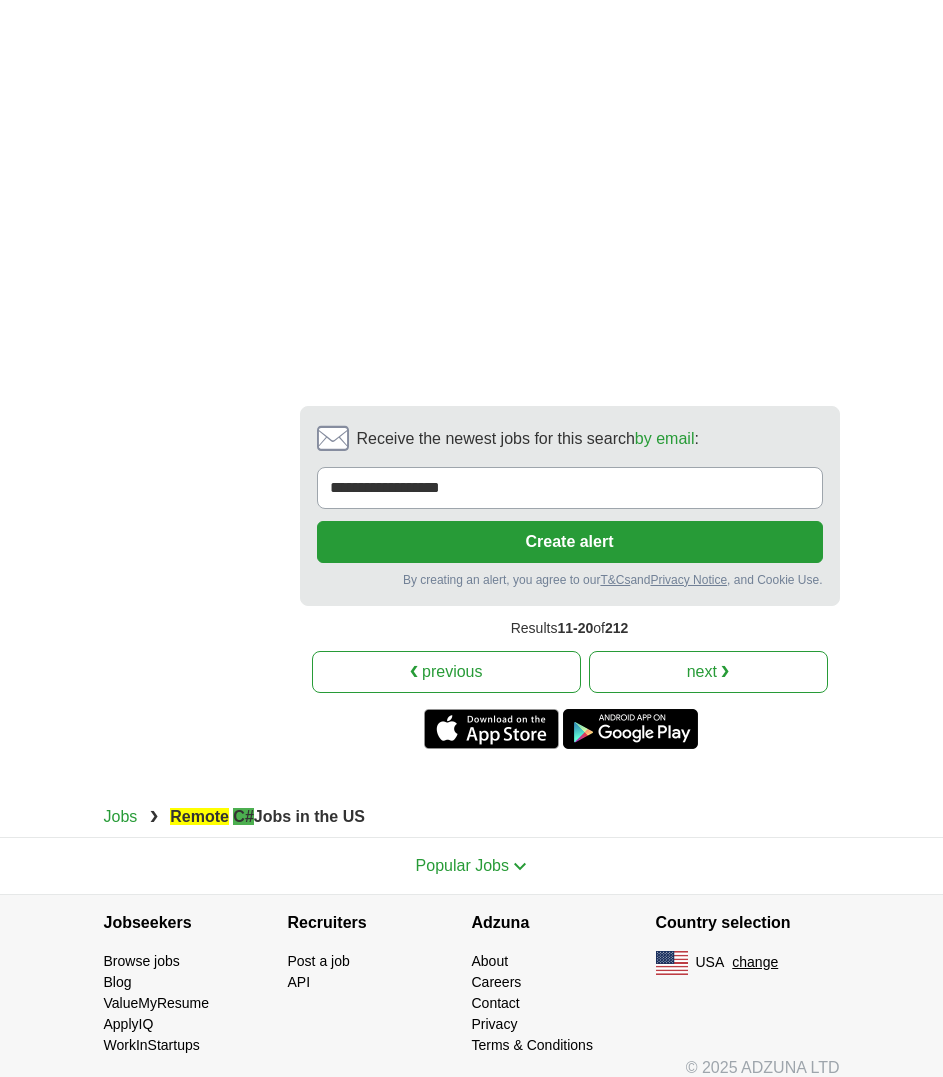 click on "next ❯" at bounding box center (708, 672) 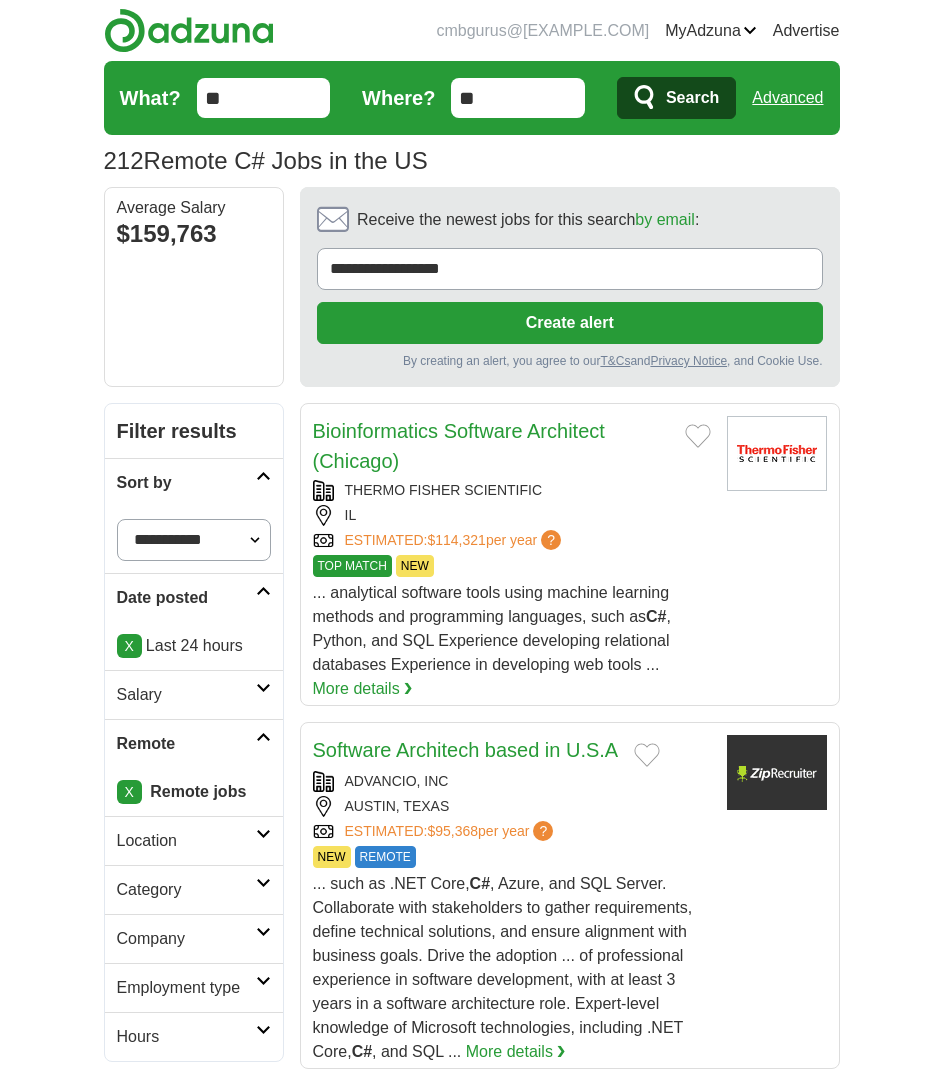 scroll, scrollTop: 0, scrollLeft: 0, axis: both 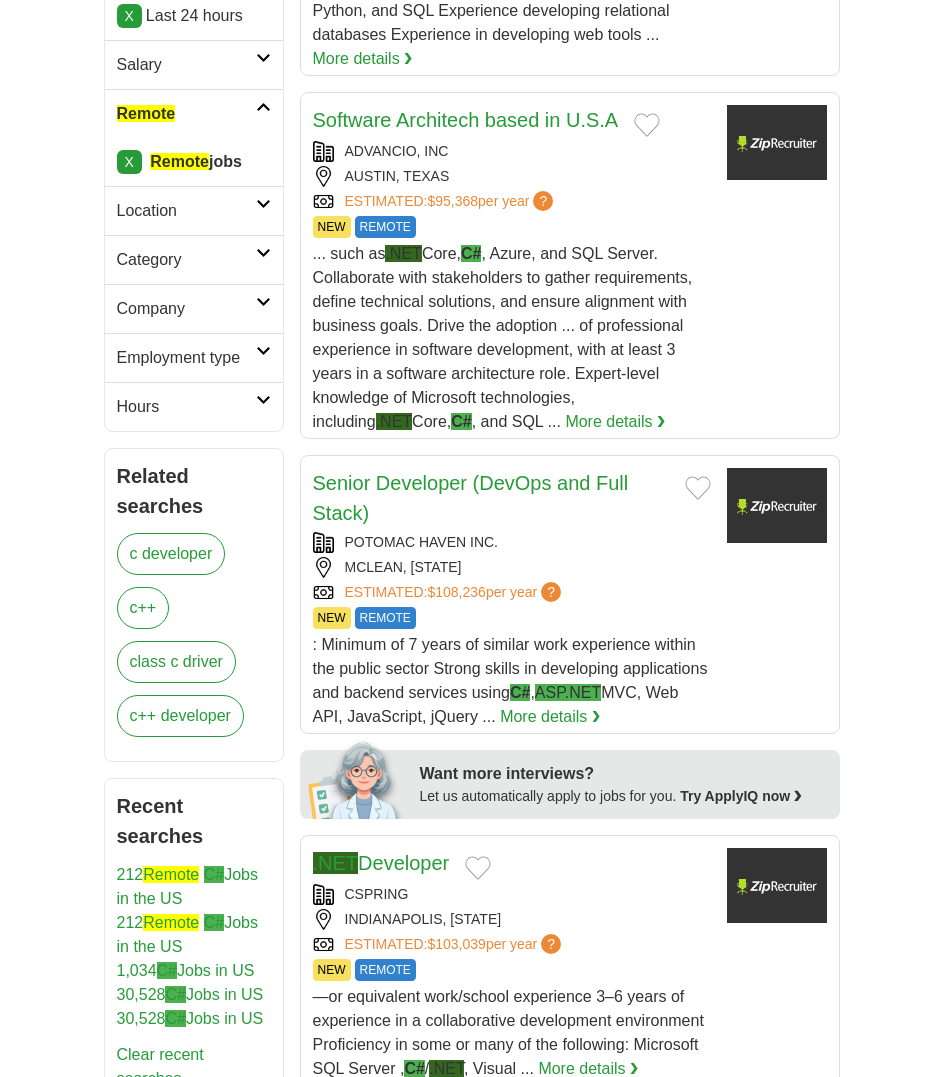 click on "POTOMAC HAVEN INC." at bounding box center (512, 542) 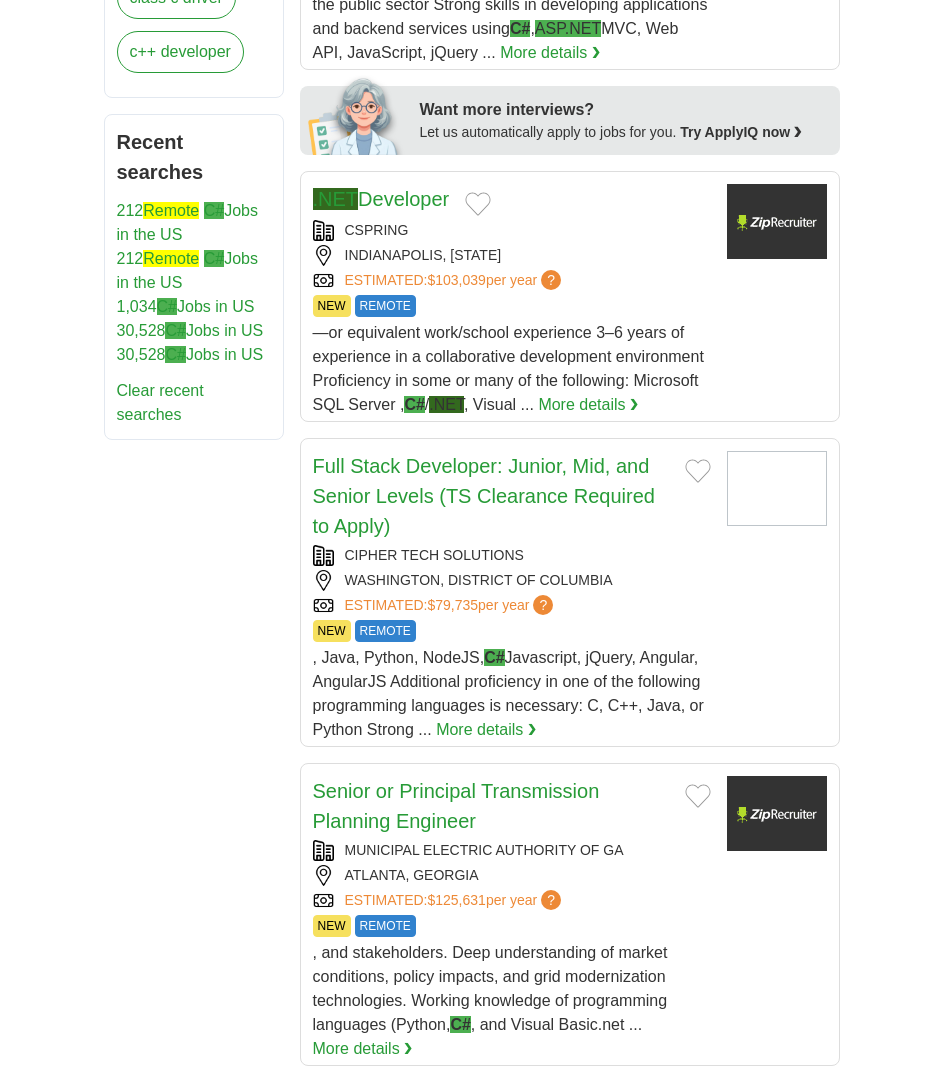 scroll, scrollTop: 1299, scrollLeft: 0, axis: vertical 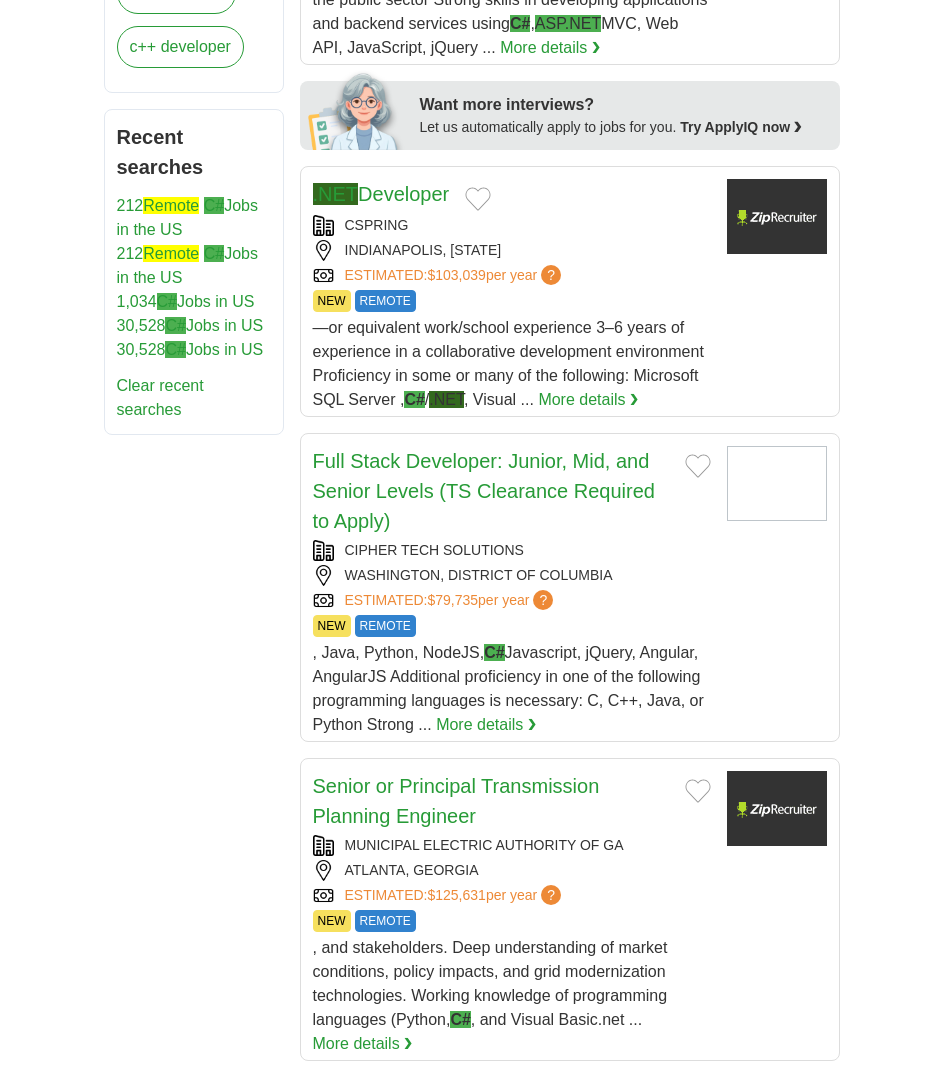 click on "CSPRING" at bounding box center [512, 225] 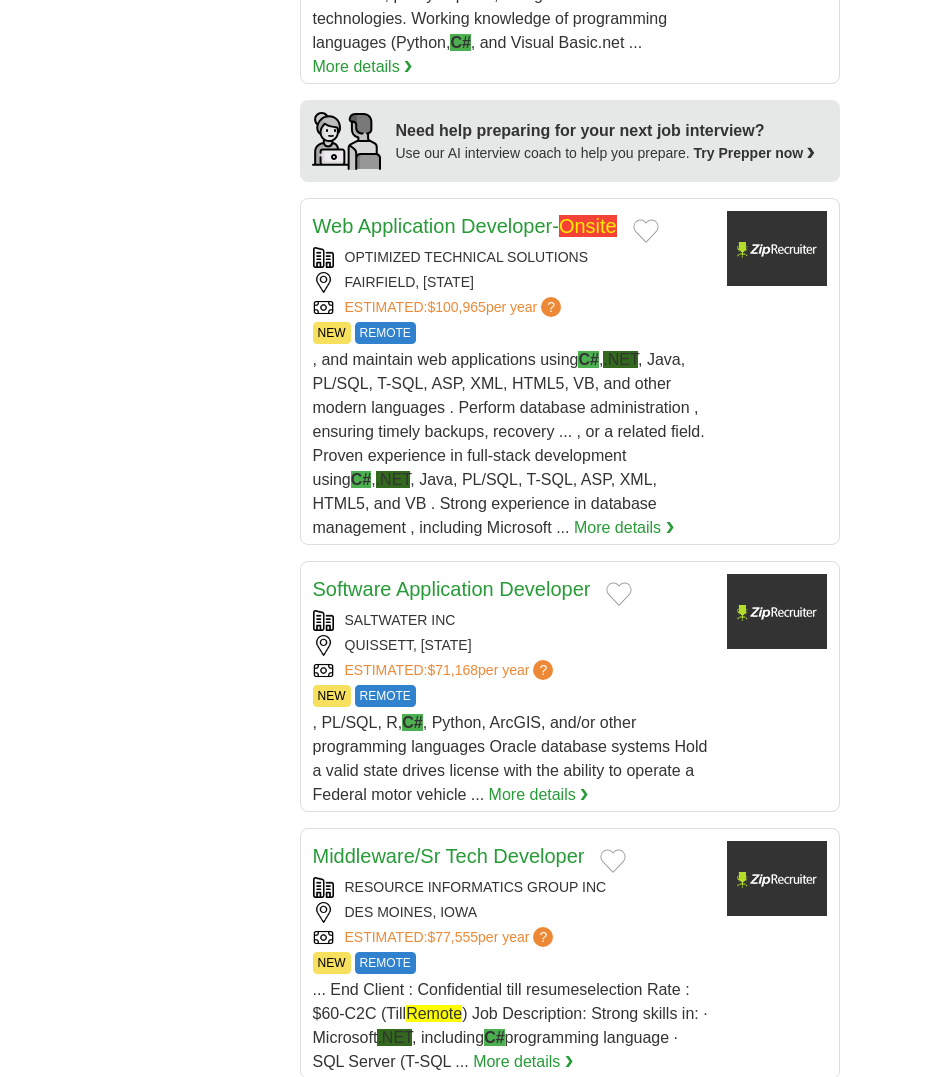 scroll, scrollTop: 2280, scrollLeft: 0, axis: vertical 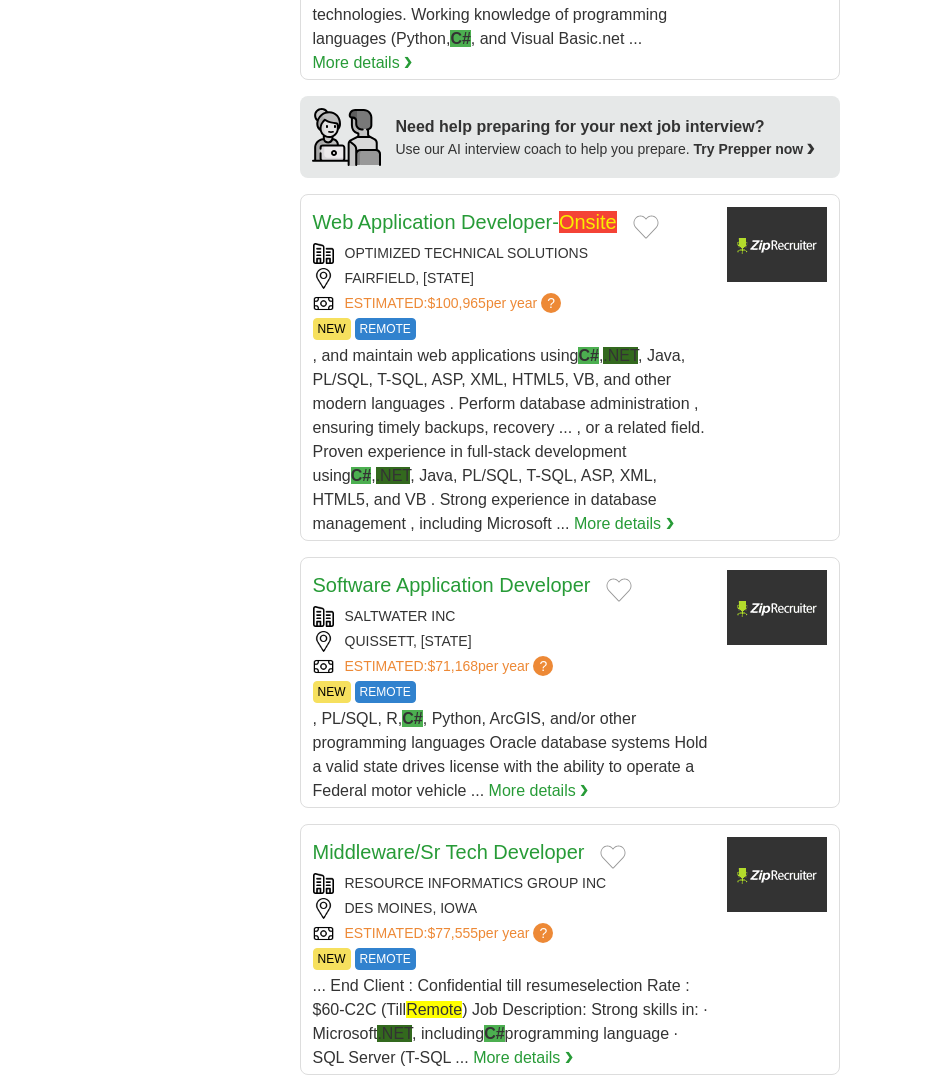 click on ", and maintain web applications using  C# ,  .NET , Java, PL/SQL, T-SQL, ASP, XML, HTML5, VB, and other modern languages . Perform database administration , ensuring timely backups, recovery ... , or a related field. Proven experience in full-stack development using  C# ,  .NET , Java, PL/SQL, T-SQL, ASP, XML, HTML5, and VB . Strong experience in database management , including Microsoft ...
More details ❯" at bounding box center (512, 440) 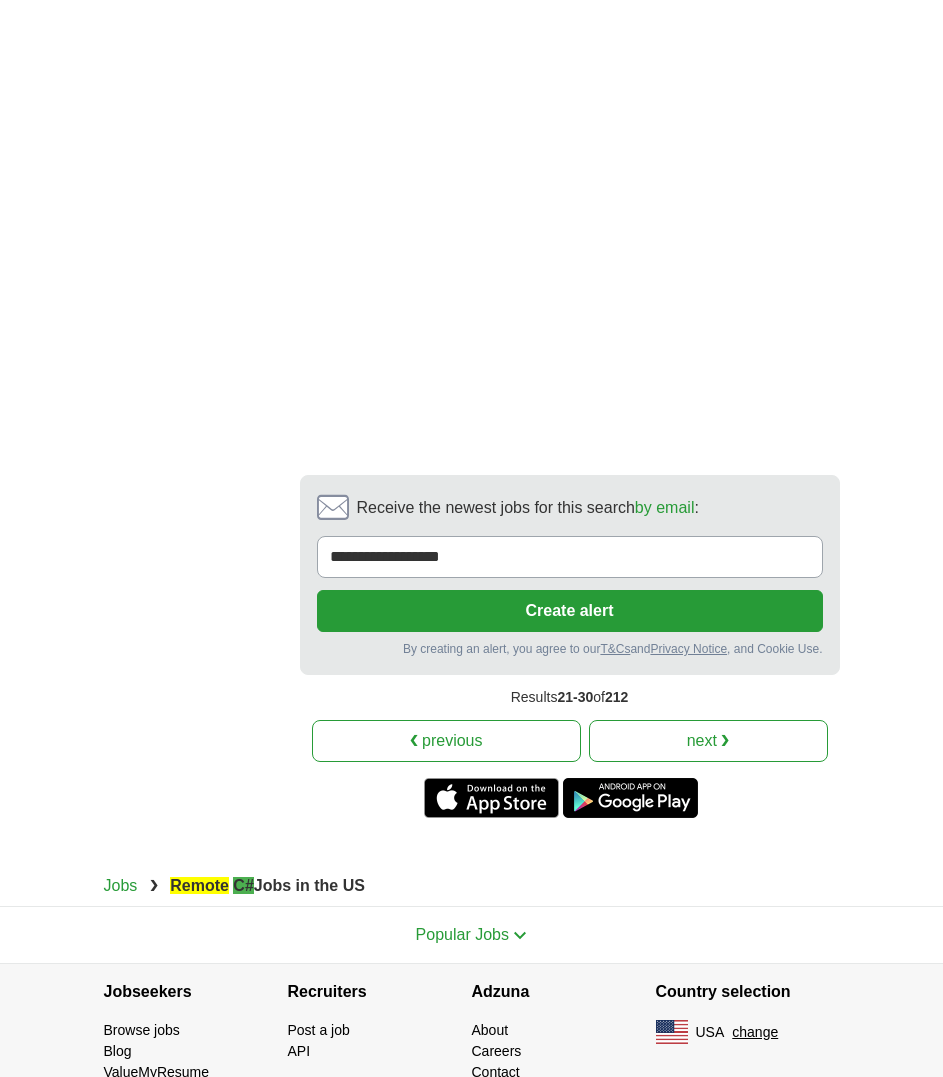 scroll, scrollTop: 4382, scrollLeft: 0, axis: vertical 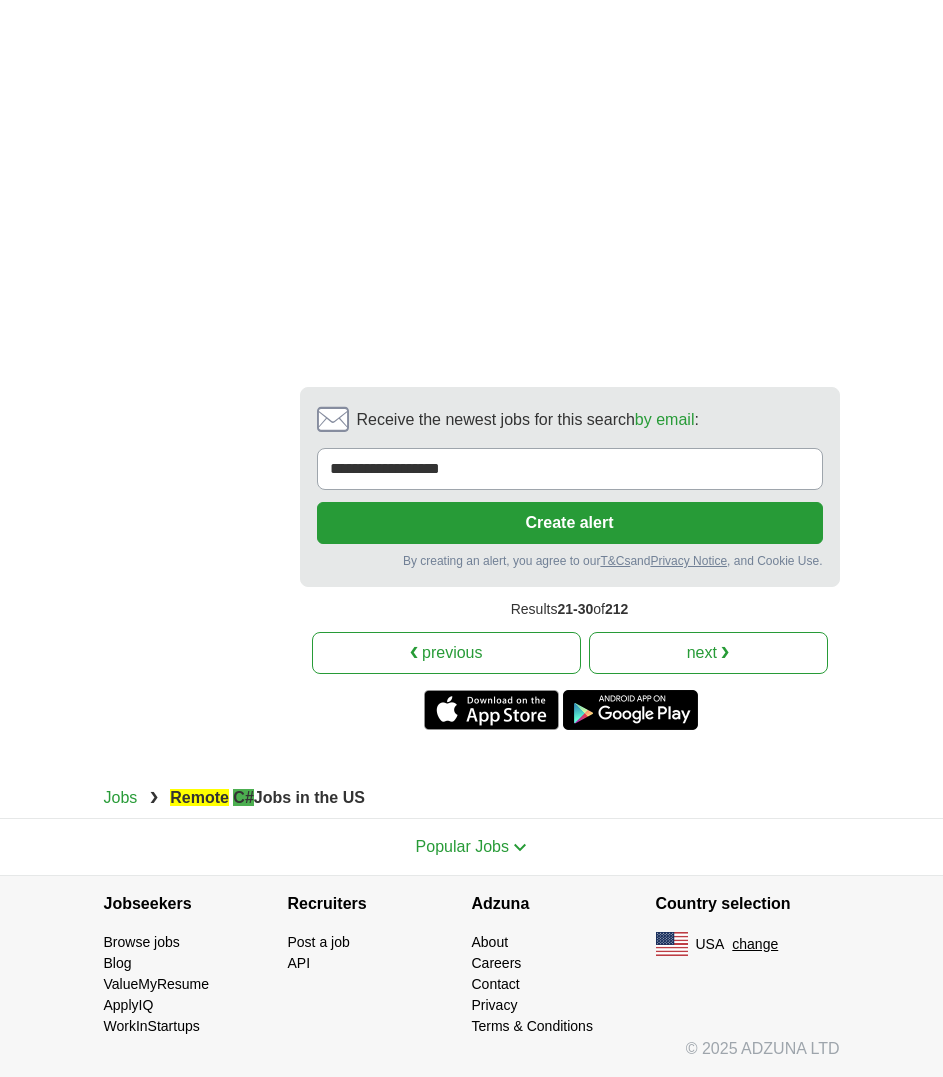 click on "next ❯" at bounding box center [708, 653] 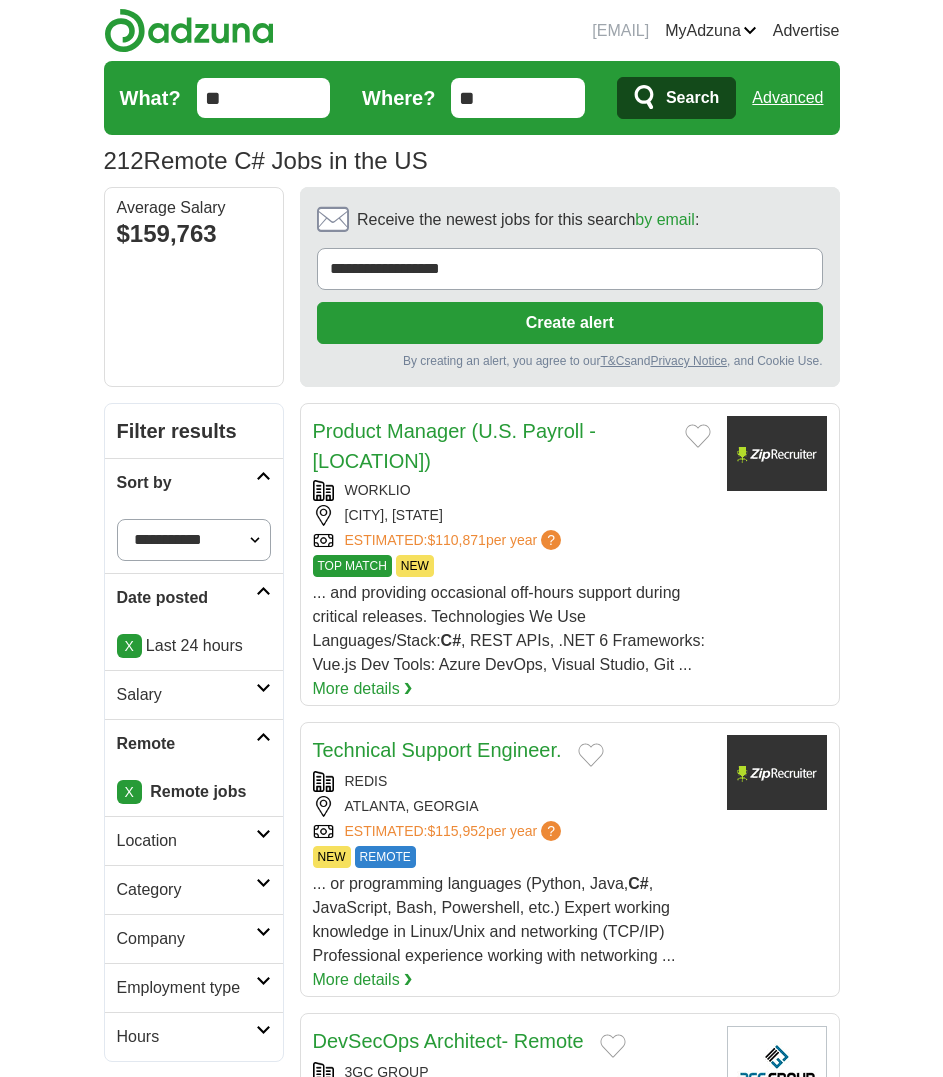 scroll, scrollTop: 450, scrollLeft: 0, axis: vertical 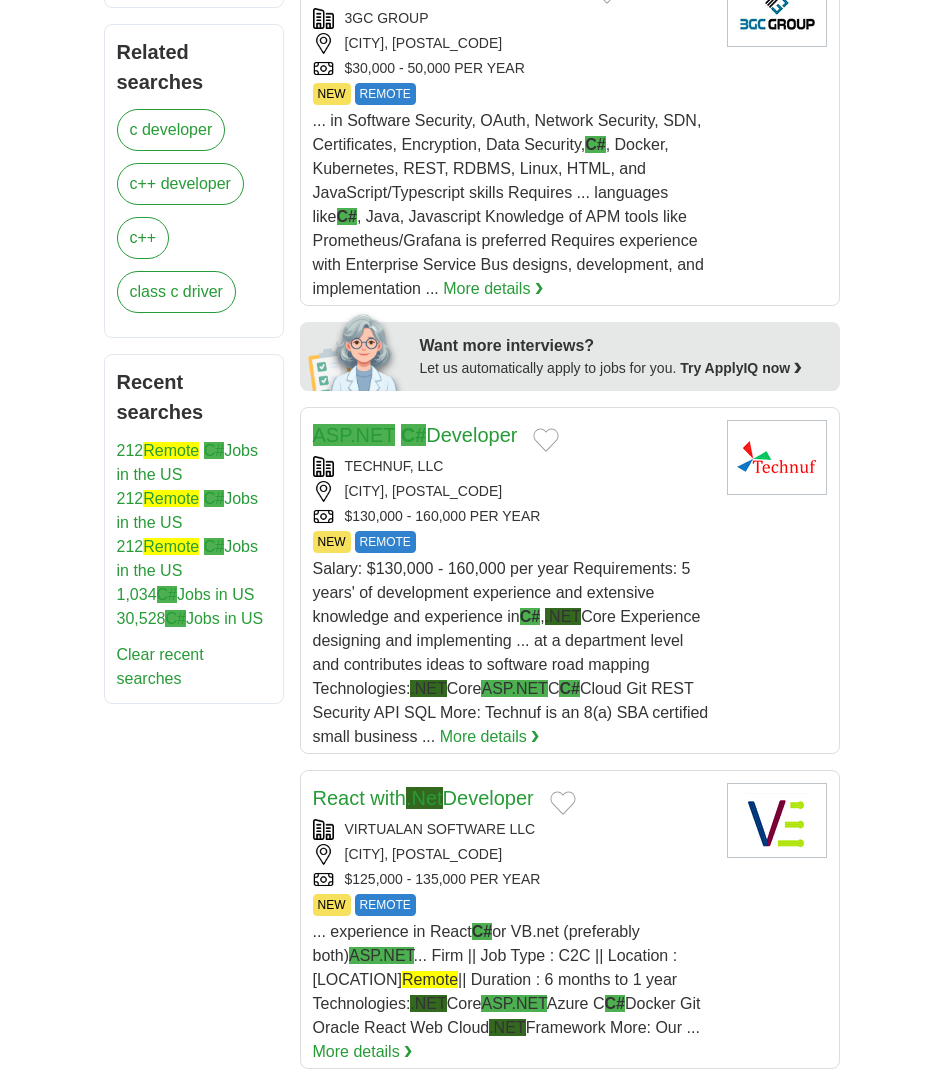 click on "[CITY], [POSTAL_CODE]" at bounding box center (512, 491) 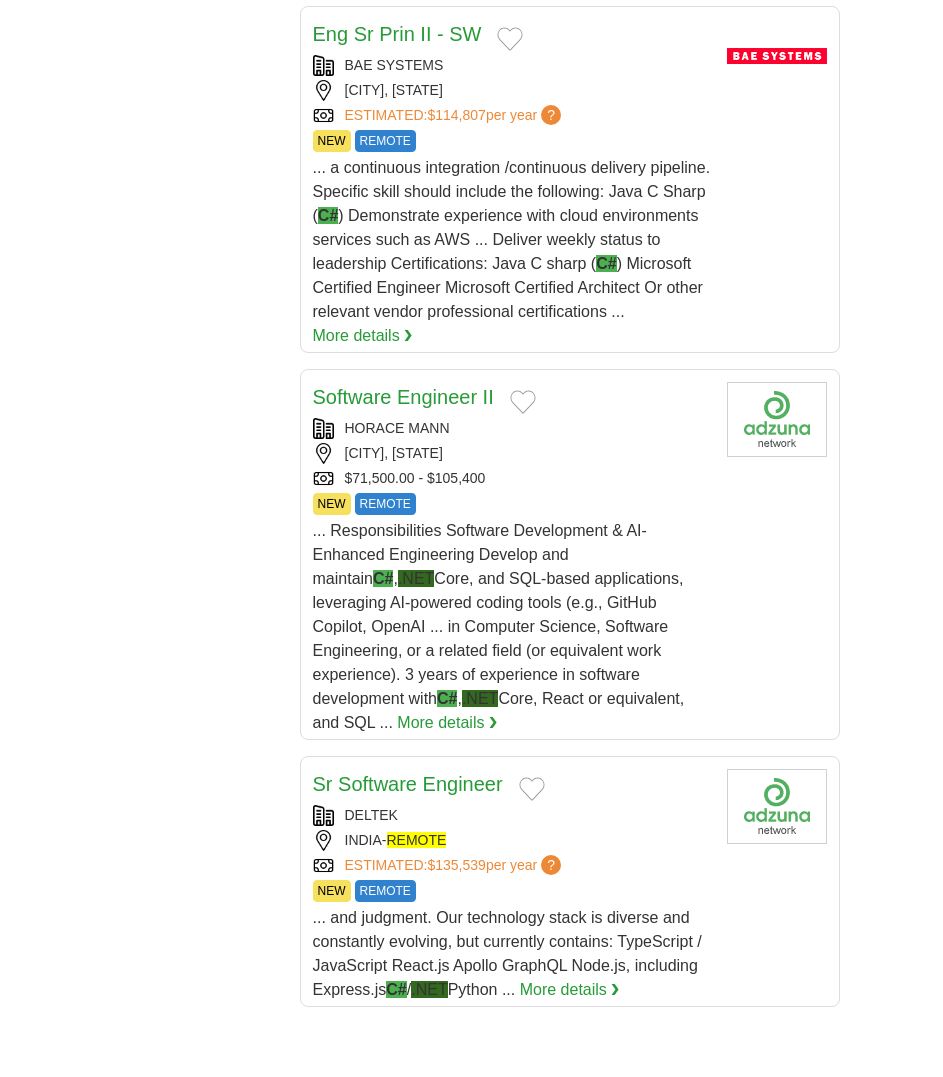 scroll, scrollTop: 2961, scrollLeft: 0, axis: vertical 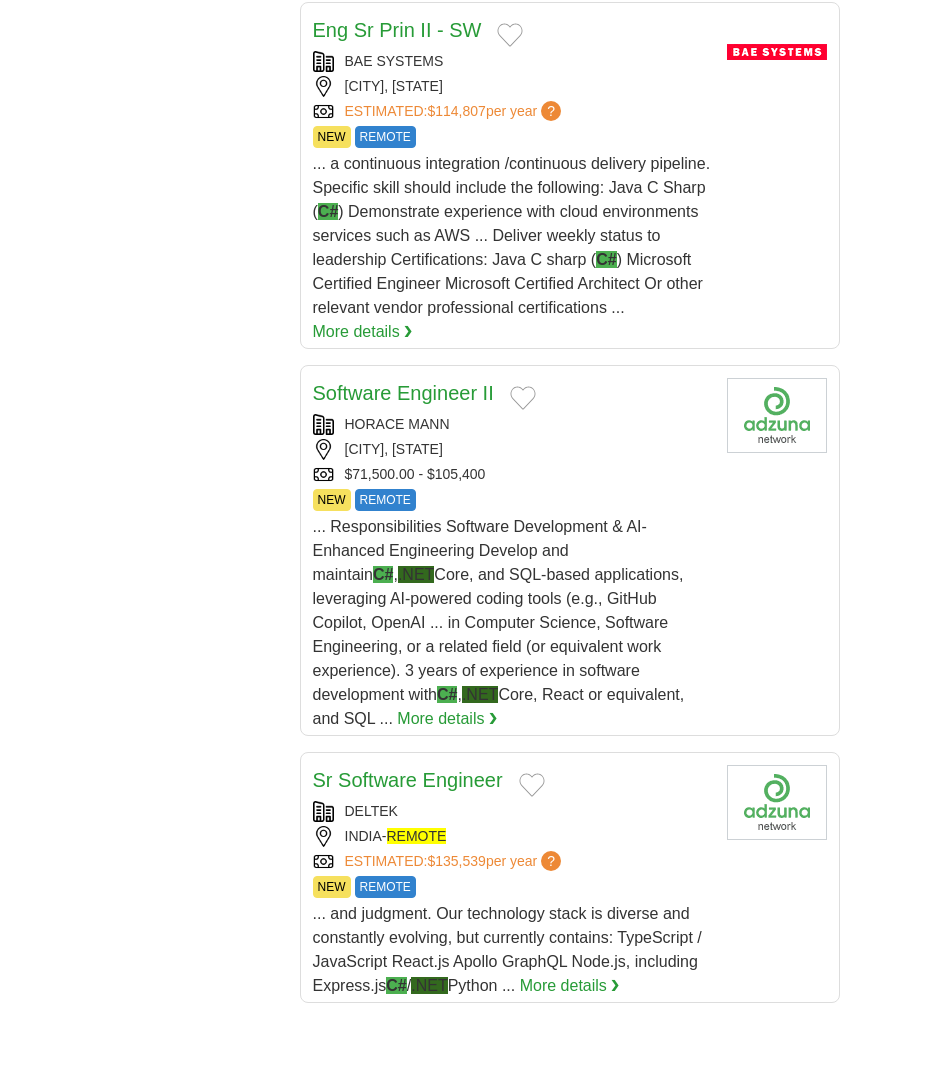 click on "Software Engineer II
HORACE MANN
[CITY], [STATE]
$71,500.00 - $105,400
NEW [LOCATION]
NEW [LOCATION]
...  Responsibilities Software Development & AI-Enhanced Engineering Develop and maintain  C# ,  .NET  Core, and SQL-based applications, leveraging AI-powered coding tools (e.g., GitHub Copilot, OpenAI ...  in Computer Science, Software Engineering, or a related field (or equivalent work experience). 3 years of experience in software development with  C# ,  .NET" at bounding box center (512, 554) 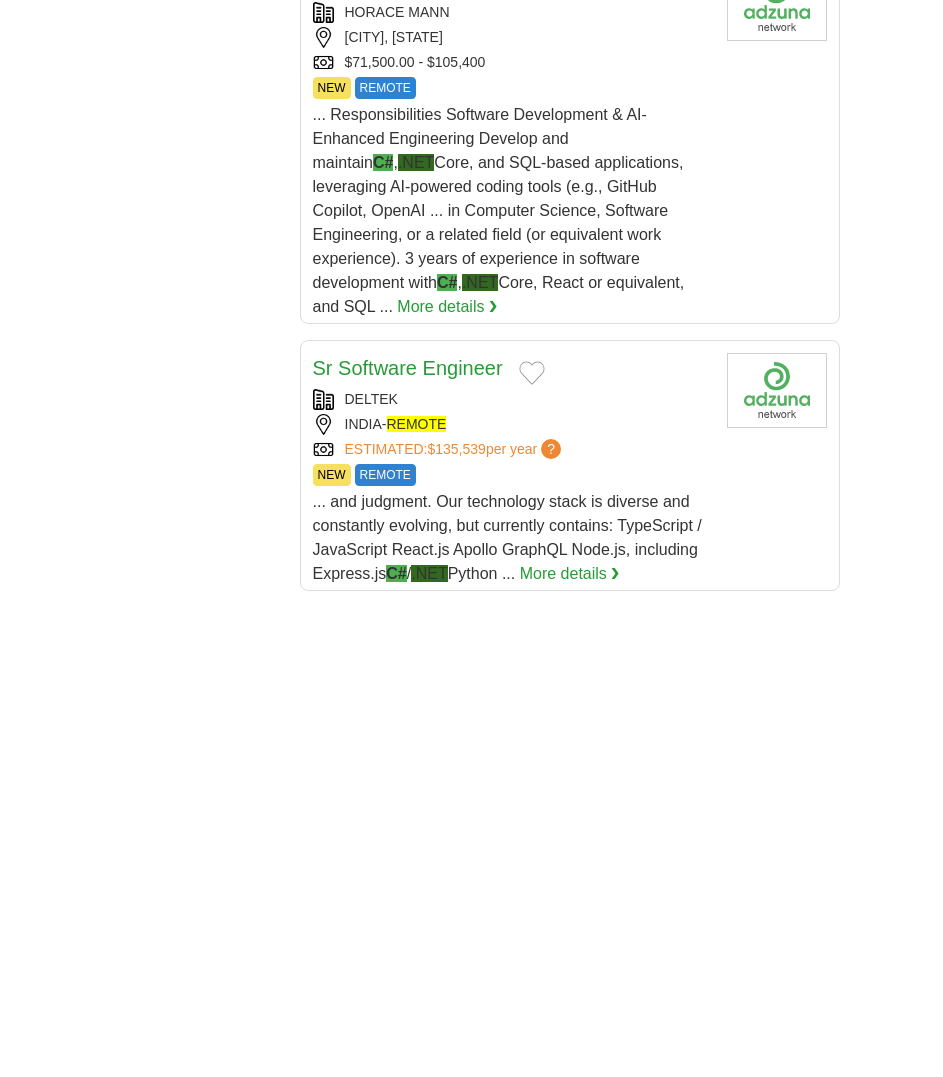 scroll, scrollTop: 3381, scrollLeft: 0, axis: vertical 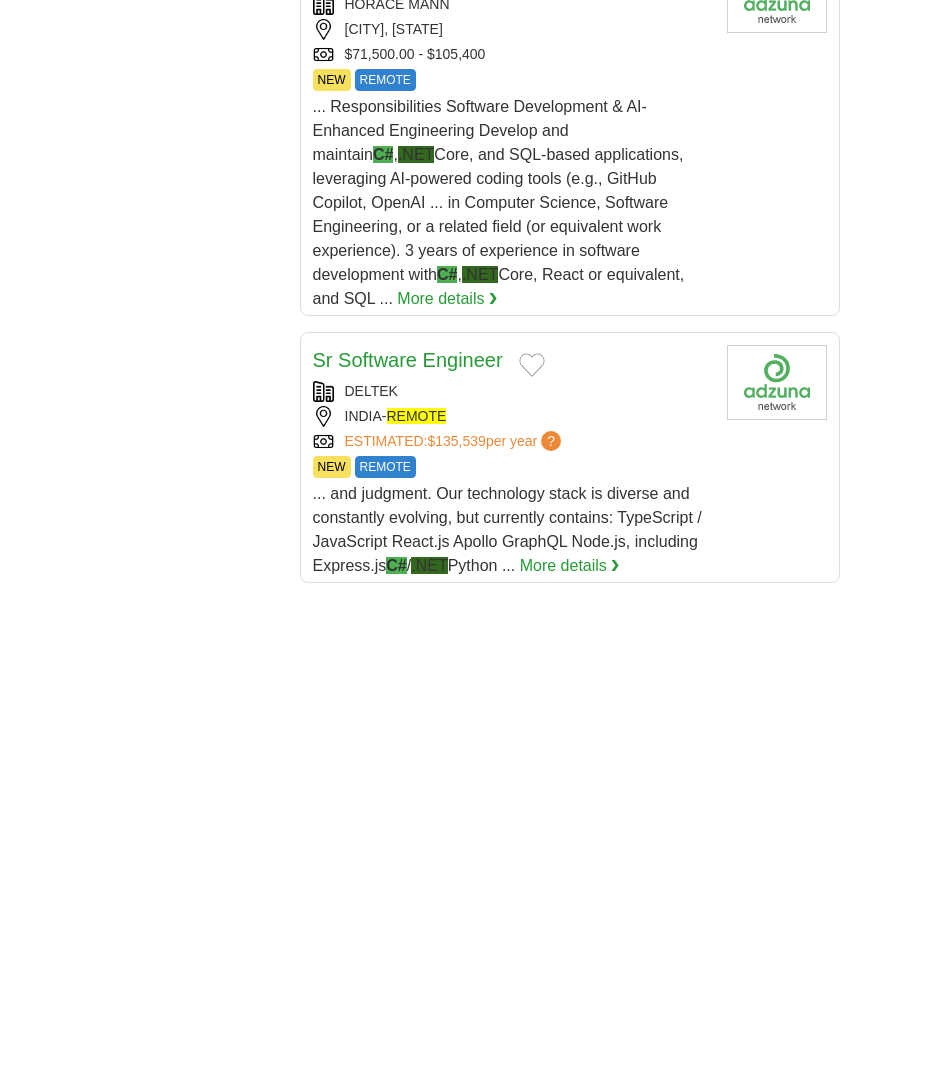 click on "INDIA- REMOTE" at bounding box center (512, 416) 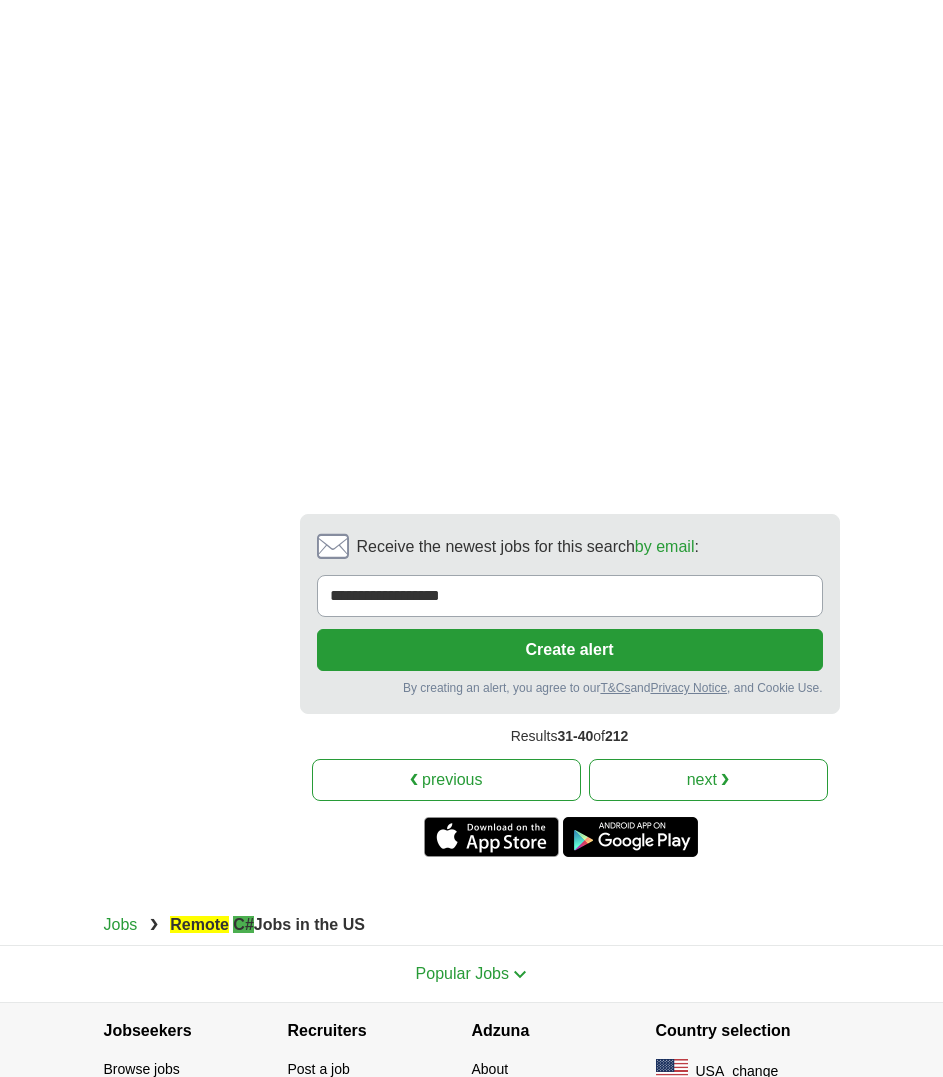 scroll, scrollTop: 4680, scrollLeft: 0, axis: vertical 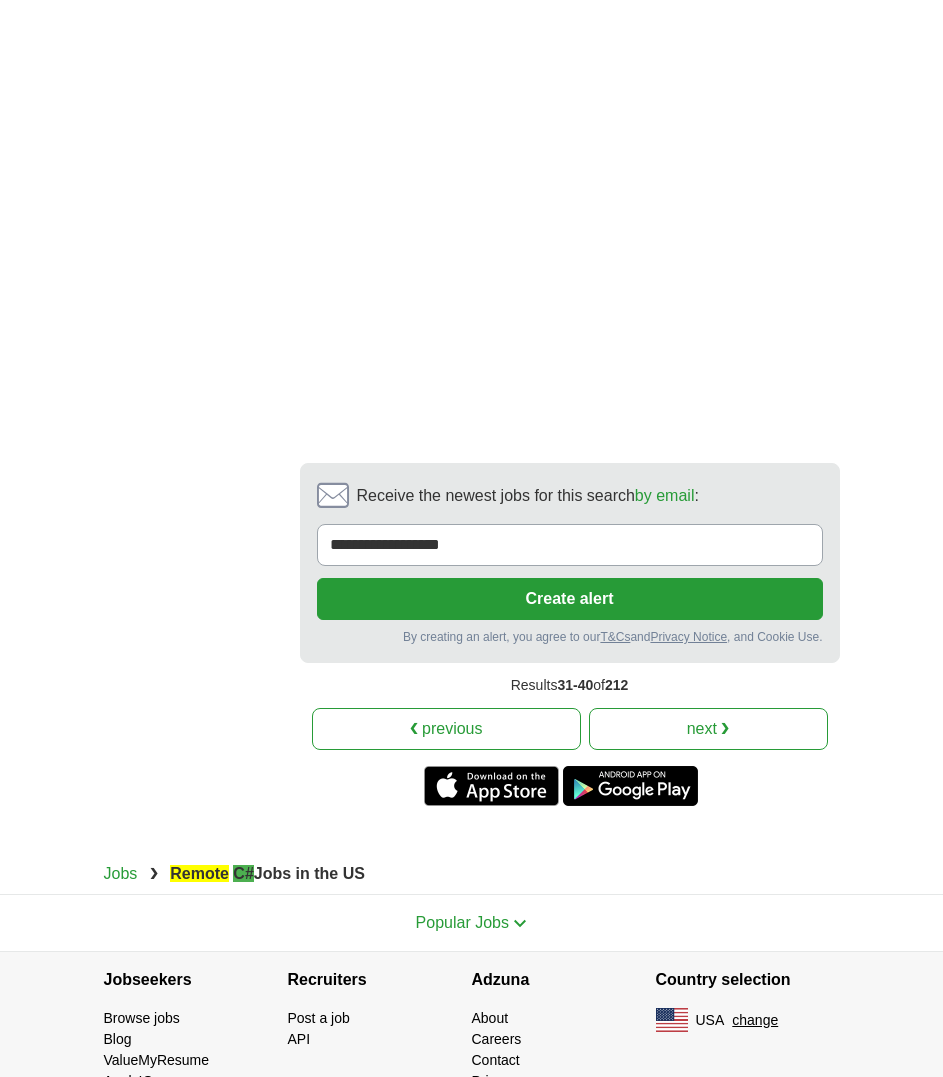 click on "next ❯" at bounding box center [708, 729] 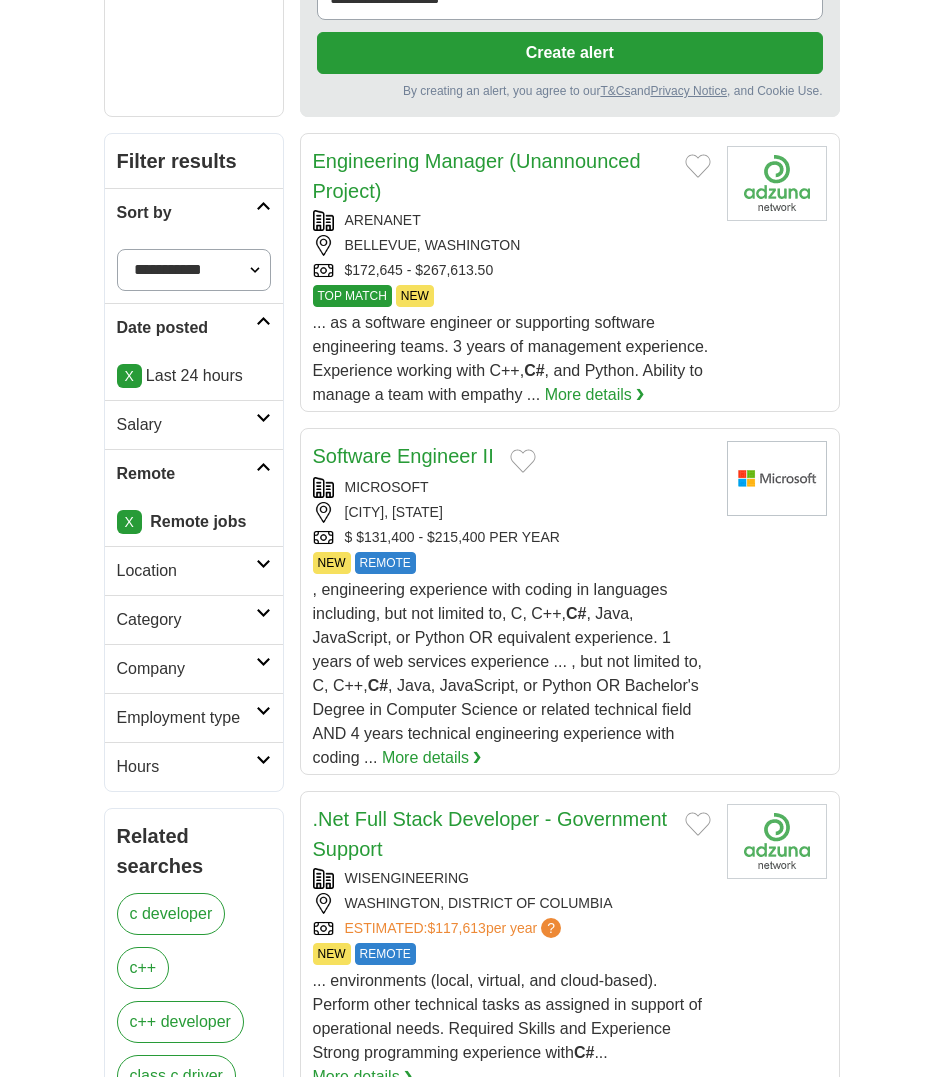 scroll, scrollTop: 0, scrollLeft: 0, axis: both 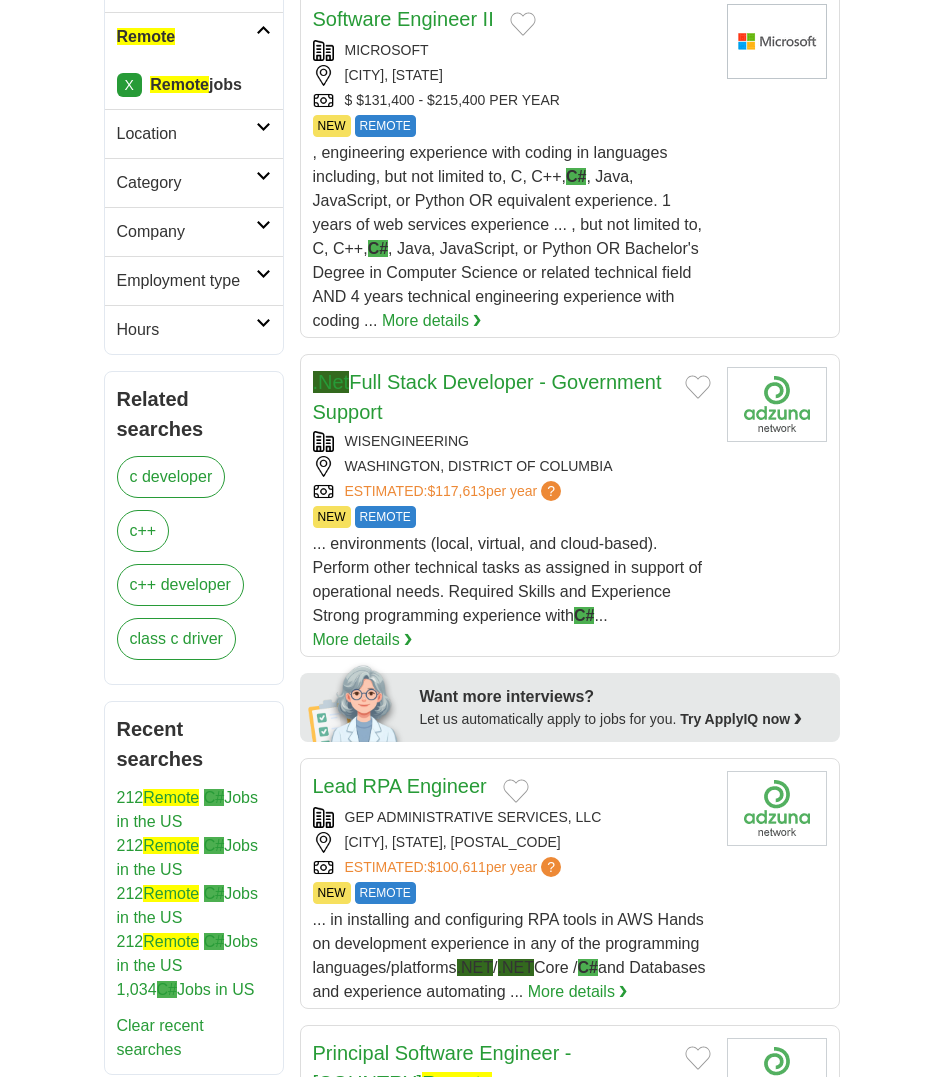 click on ".Net Full Stack Developer - Government Support" at bounding box center (491, 397) 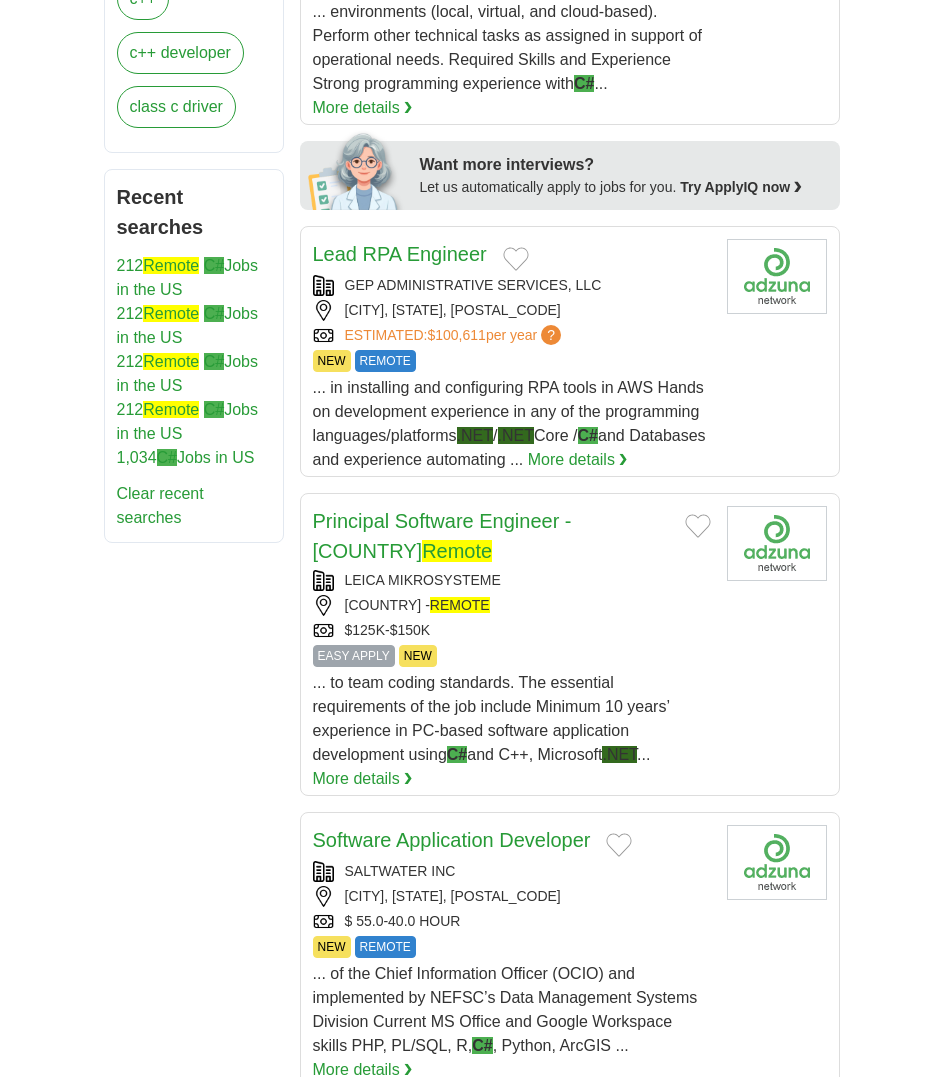 scroll, scrollTop: 1243, scrollLeft: 0, axis: vertical 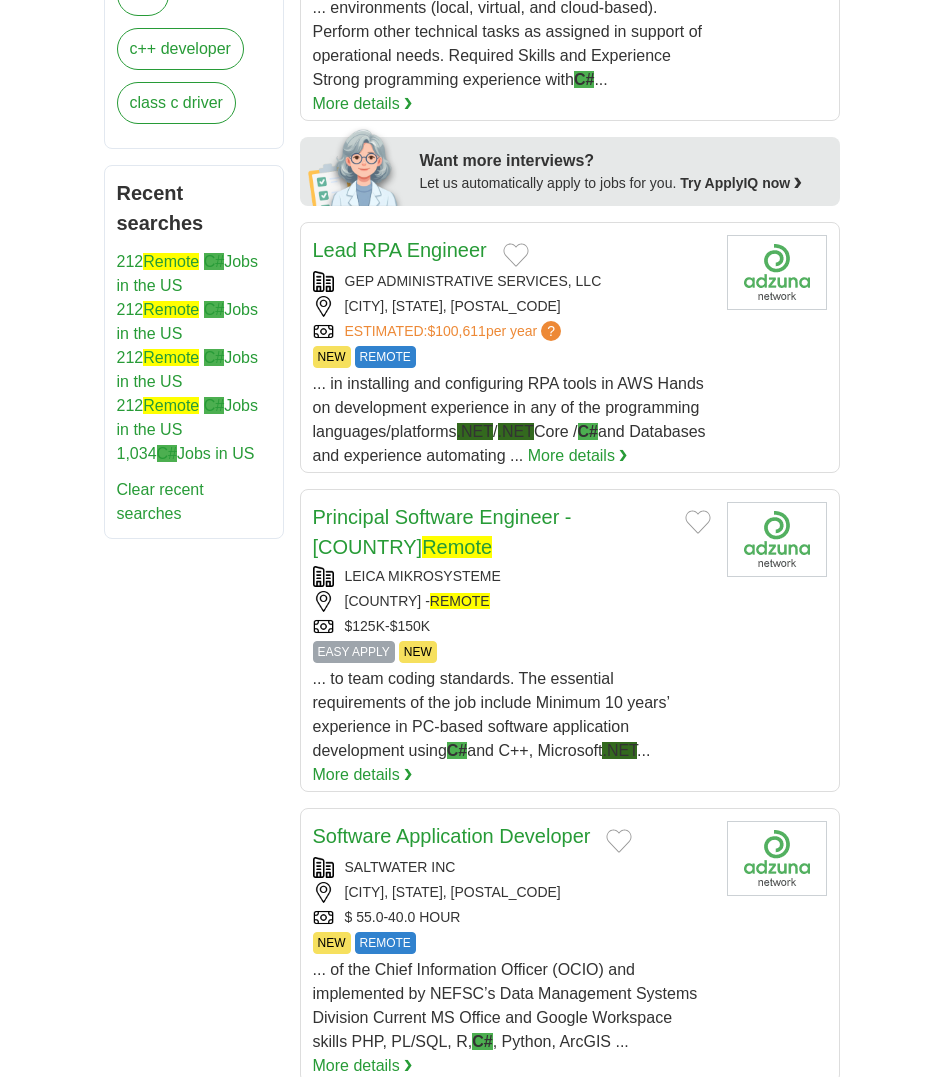 click on "NEW REMOTE" at bounding box center (512, 357) 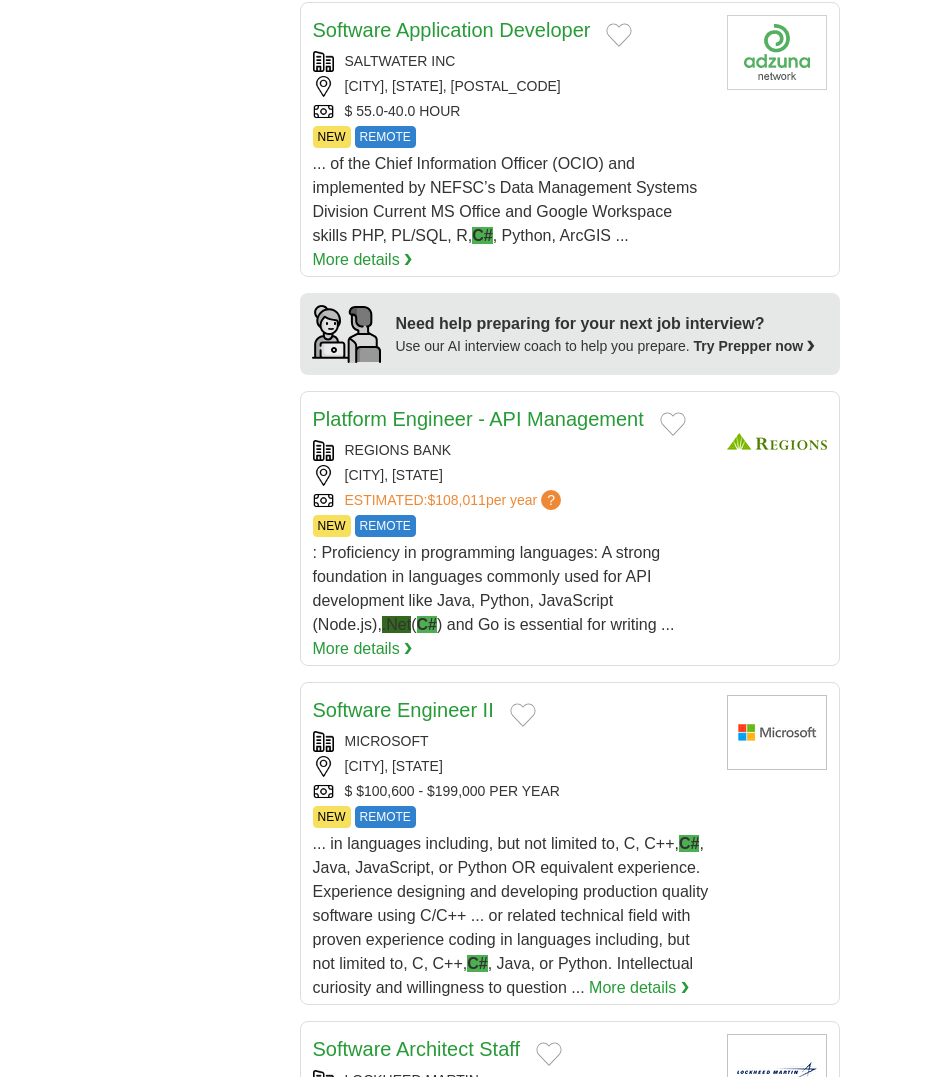 scroll, scrollTop: 2053, scrollLeft: 0, axis: vertical 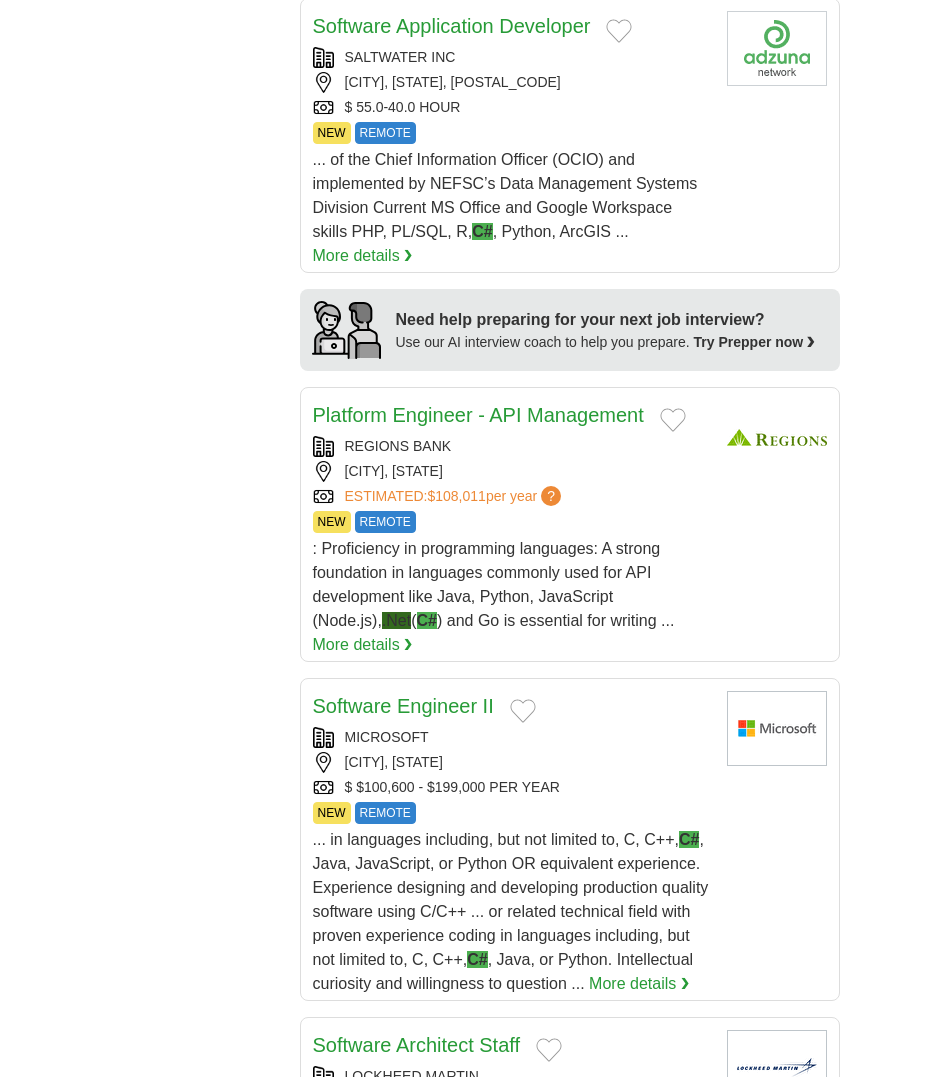 click on "REGIONS BANK" at bounding box center (512, 446) 